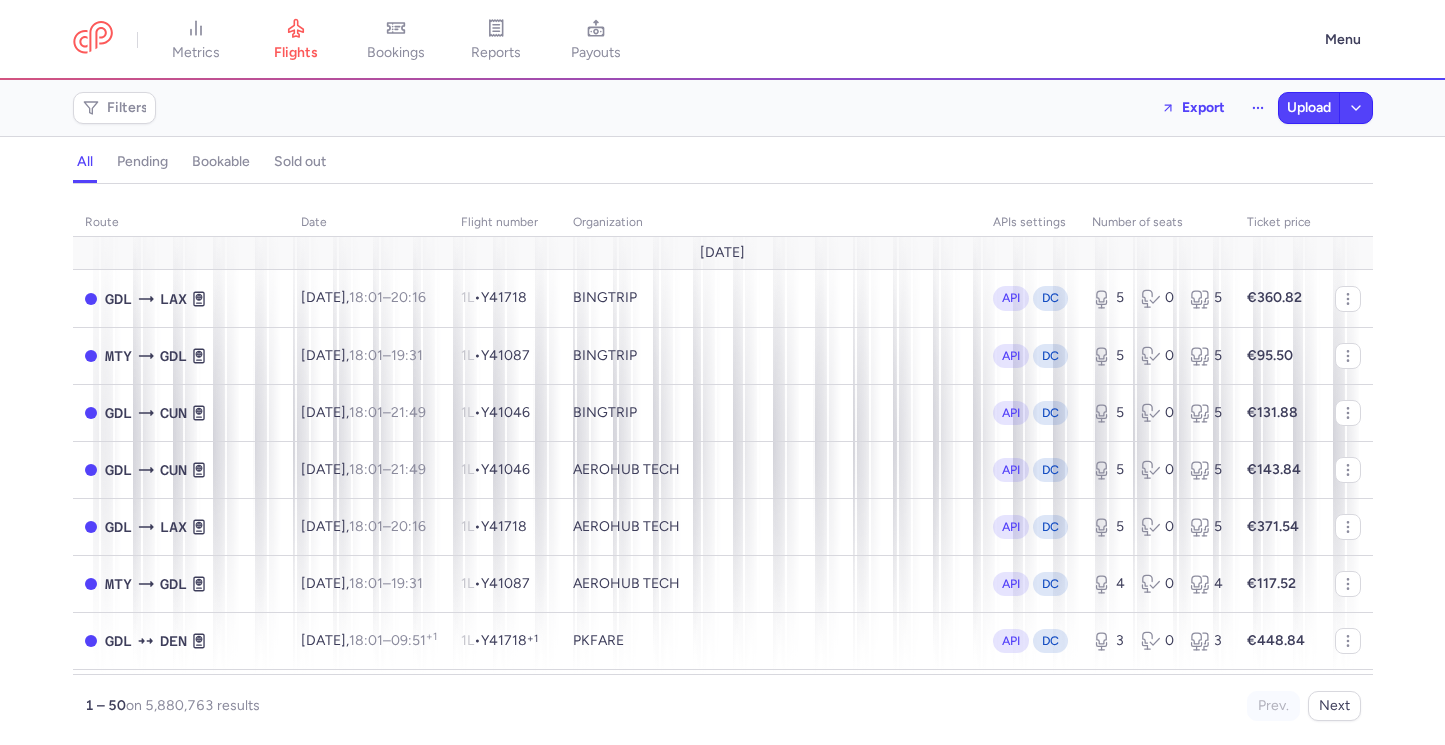 scroll, scrollTop: 0, scrollLeft: 0, axis: both 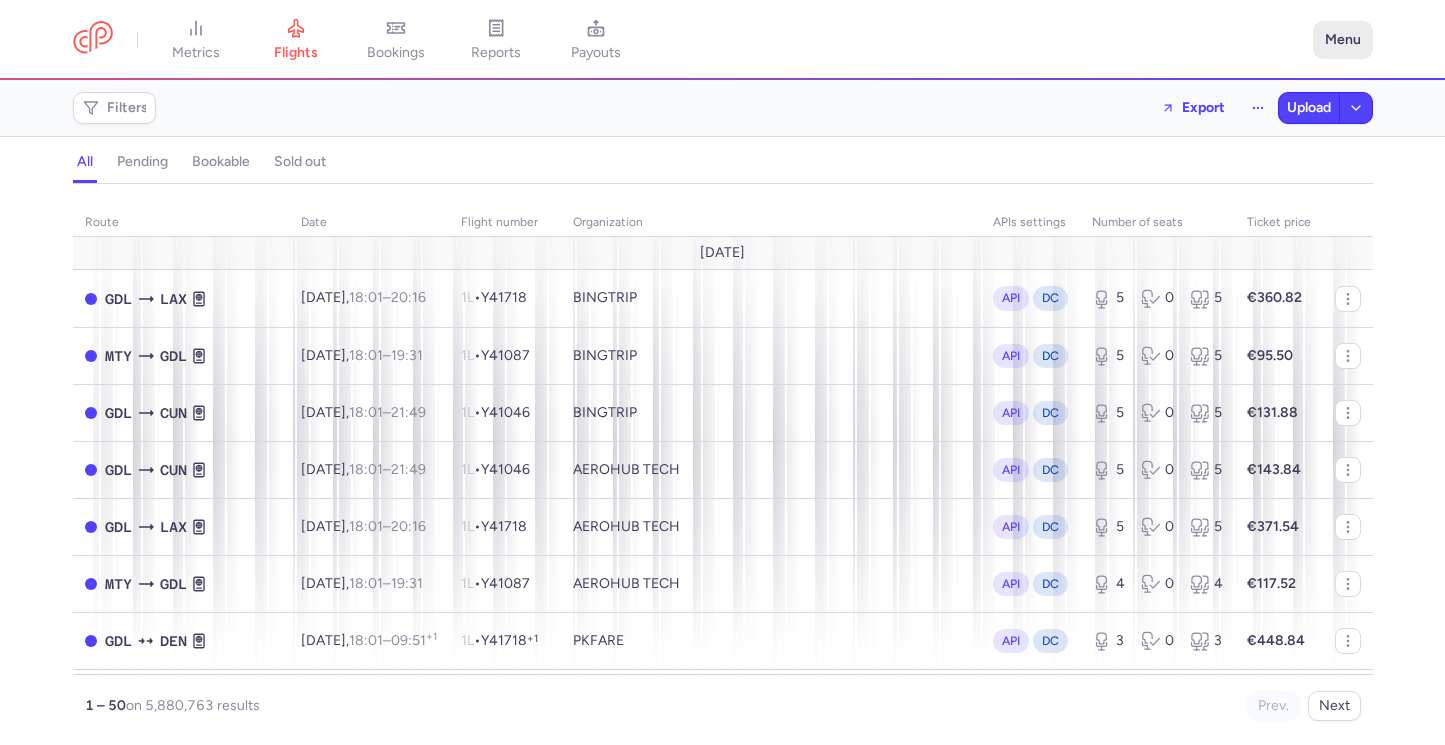 click on "Menu" 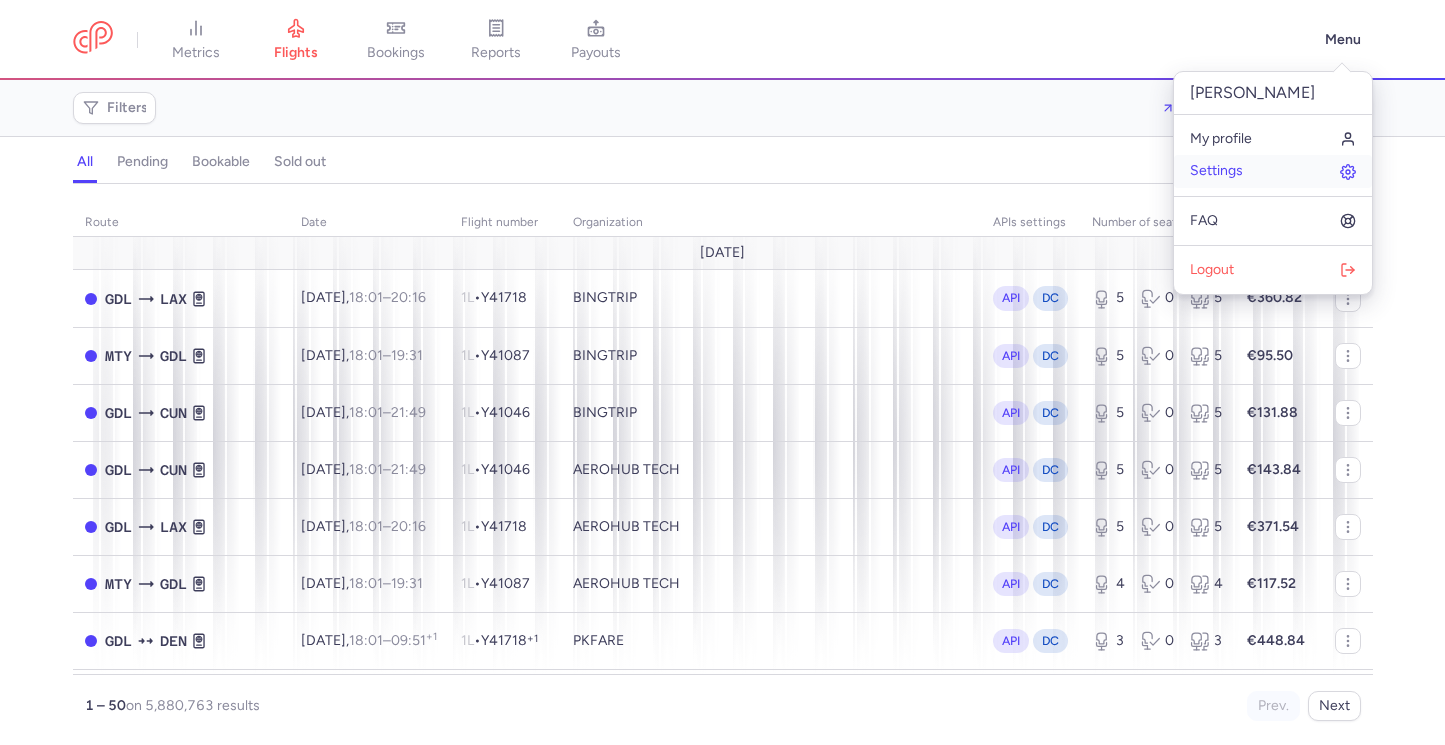 click on "Settings" at bounding box center [1273, 171] 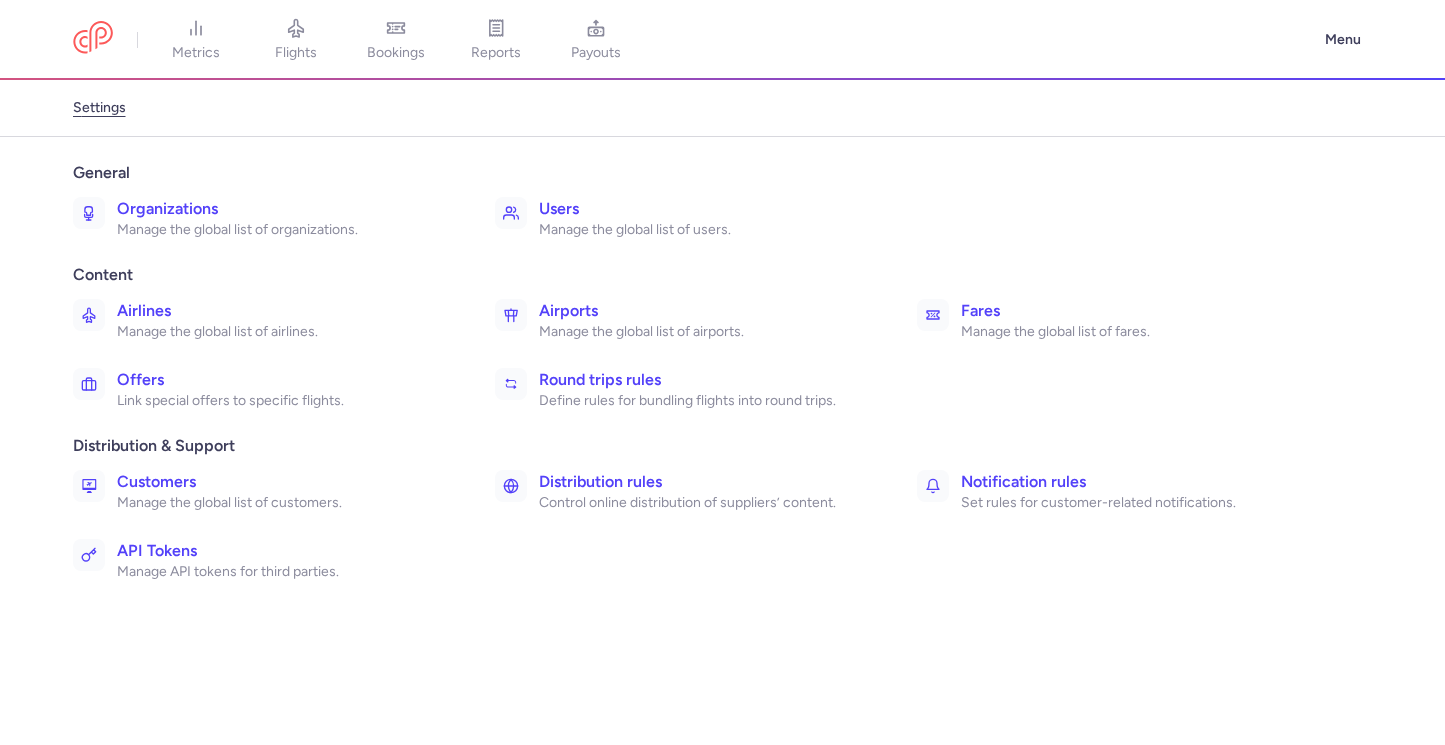 click on "Control online distribution of suppliers’ content." at bounding box center [706, 503] 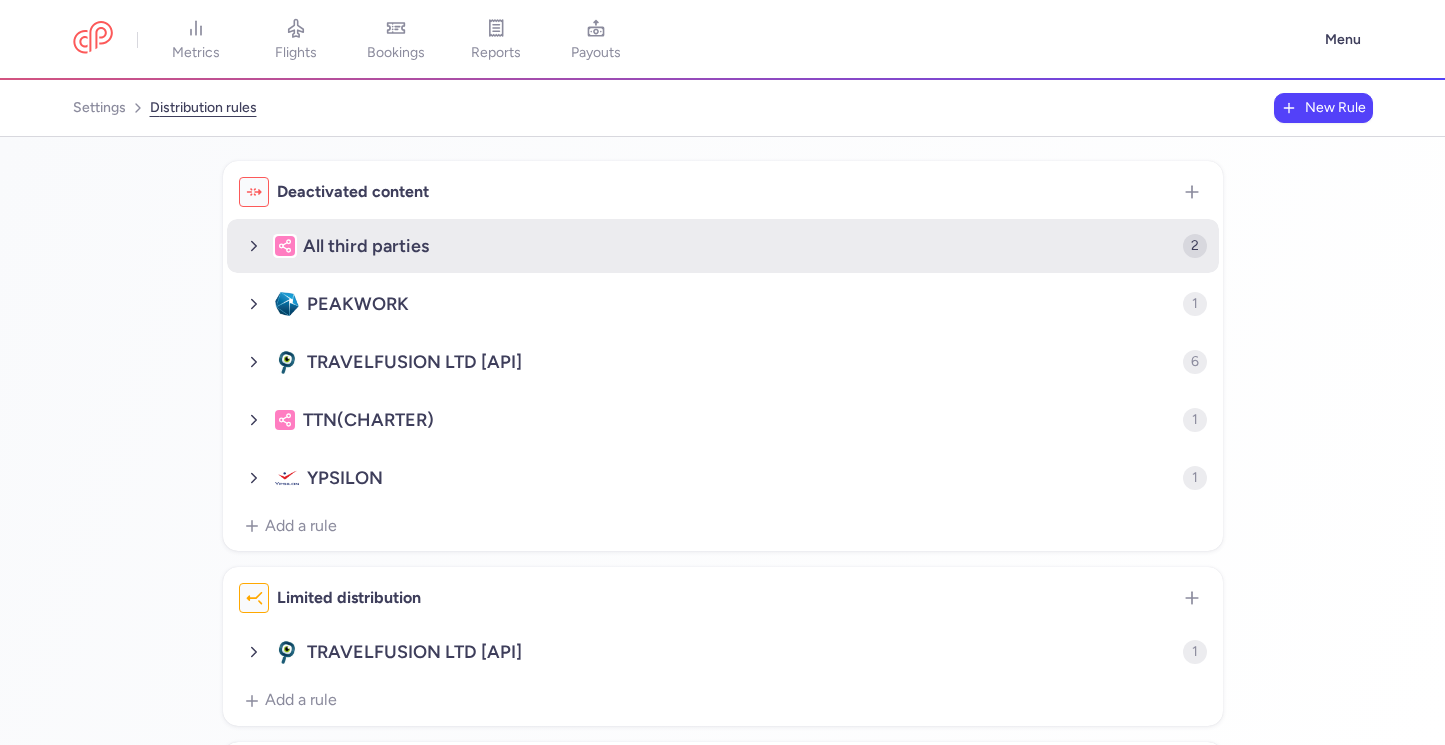 click on "All third parties" 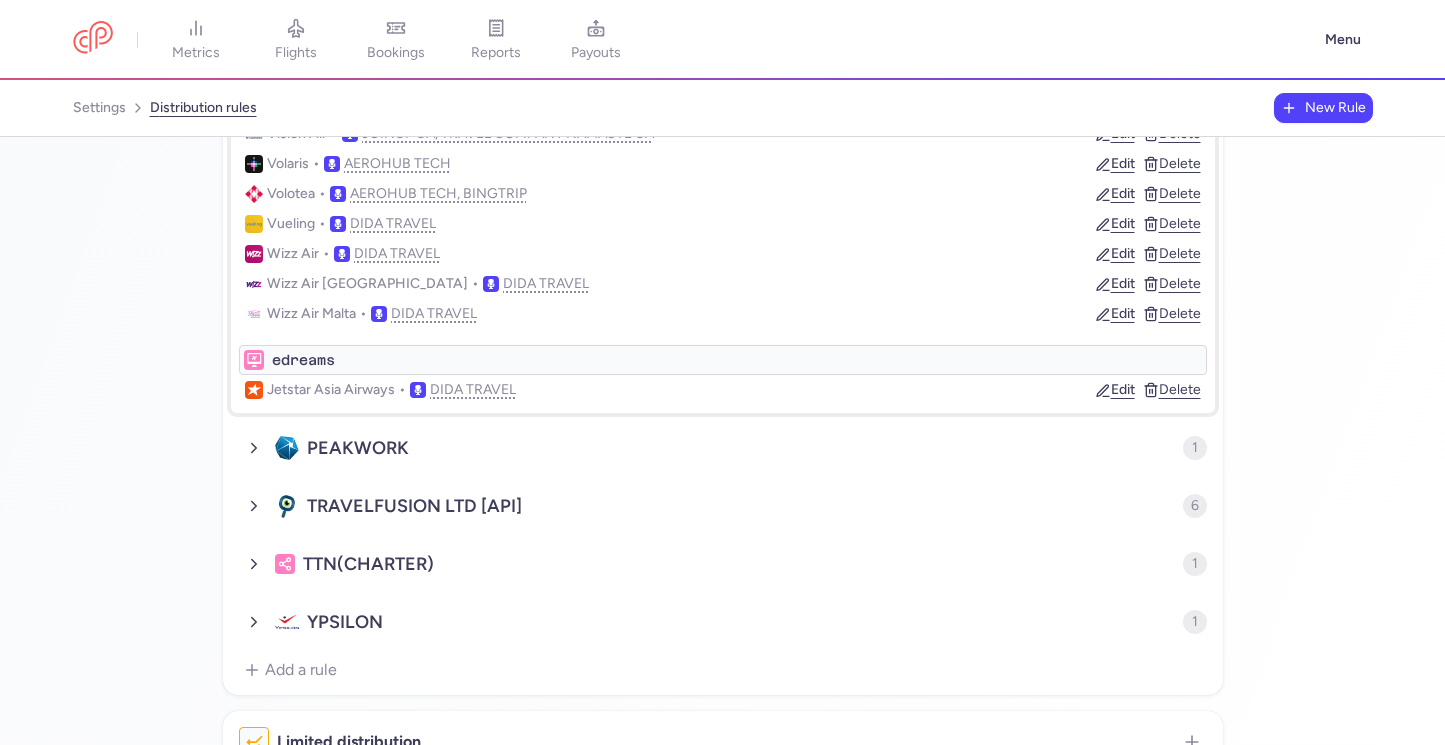 scroll, scrollTop: 1490, scrollLeft: 0, axis: vertical 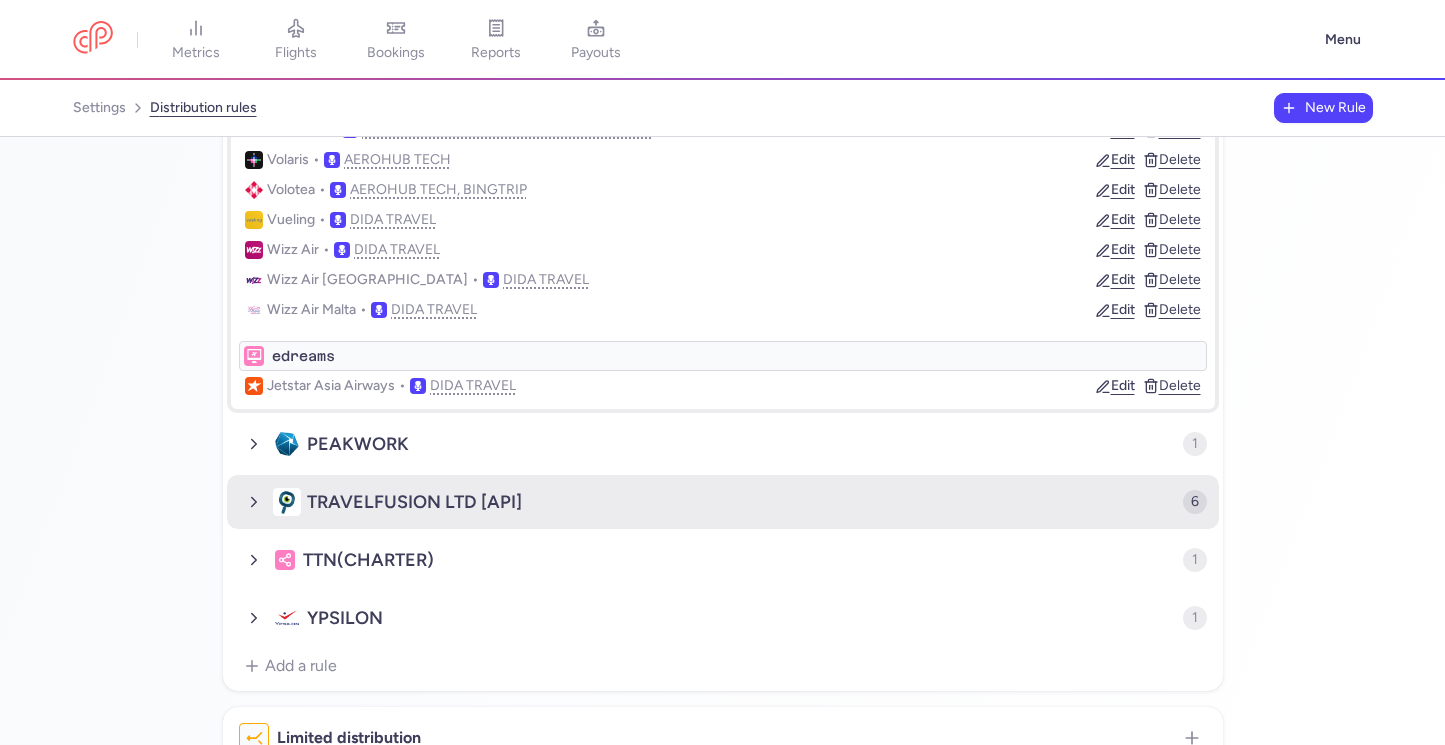 click on "TRAVELFUSION LTD [API]" 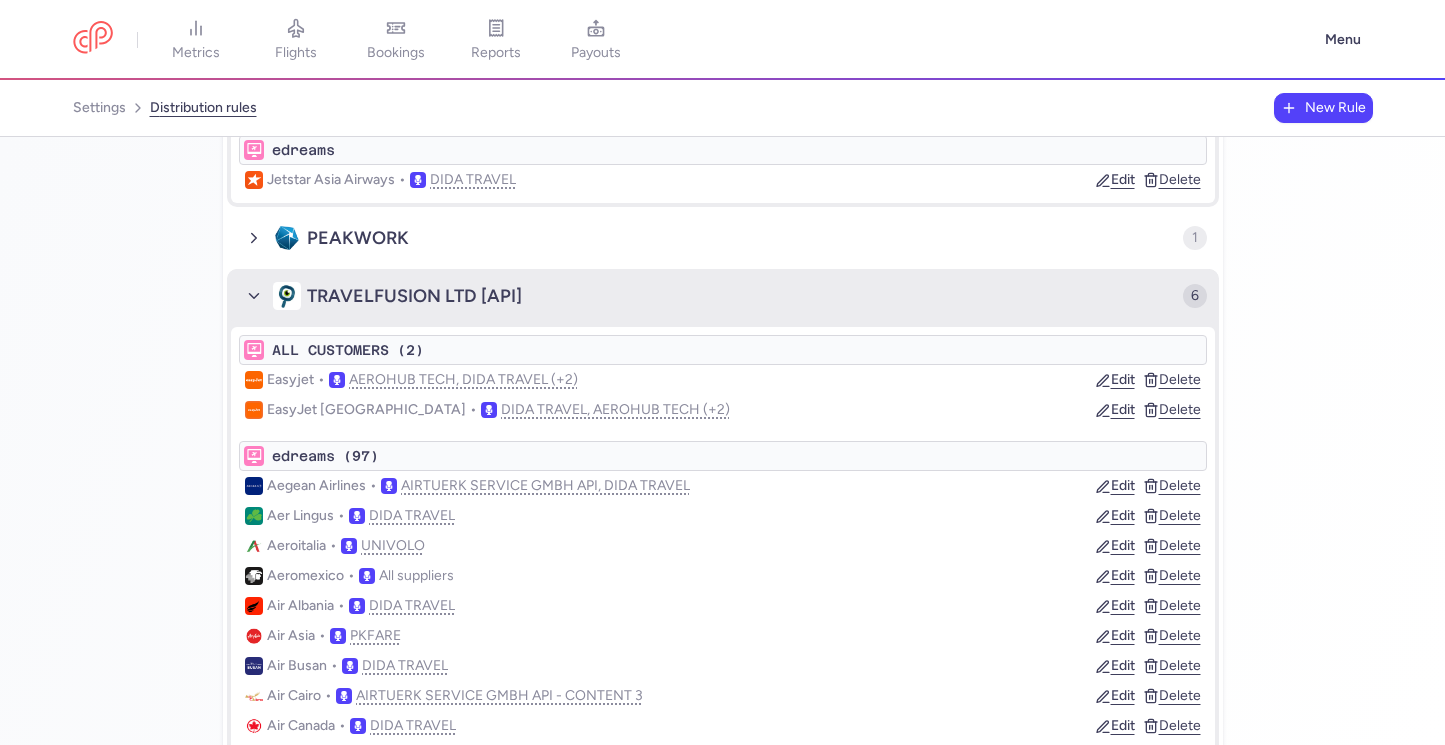 scroll, scrollTop: 1714, scrollLeft: 0, axis: vertical 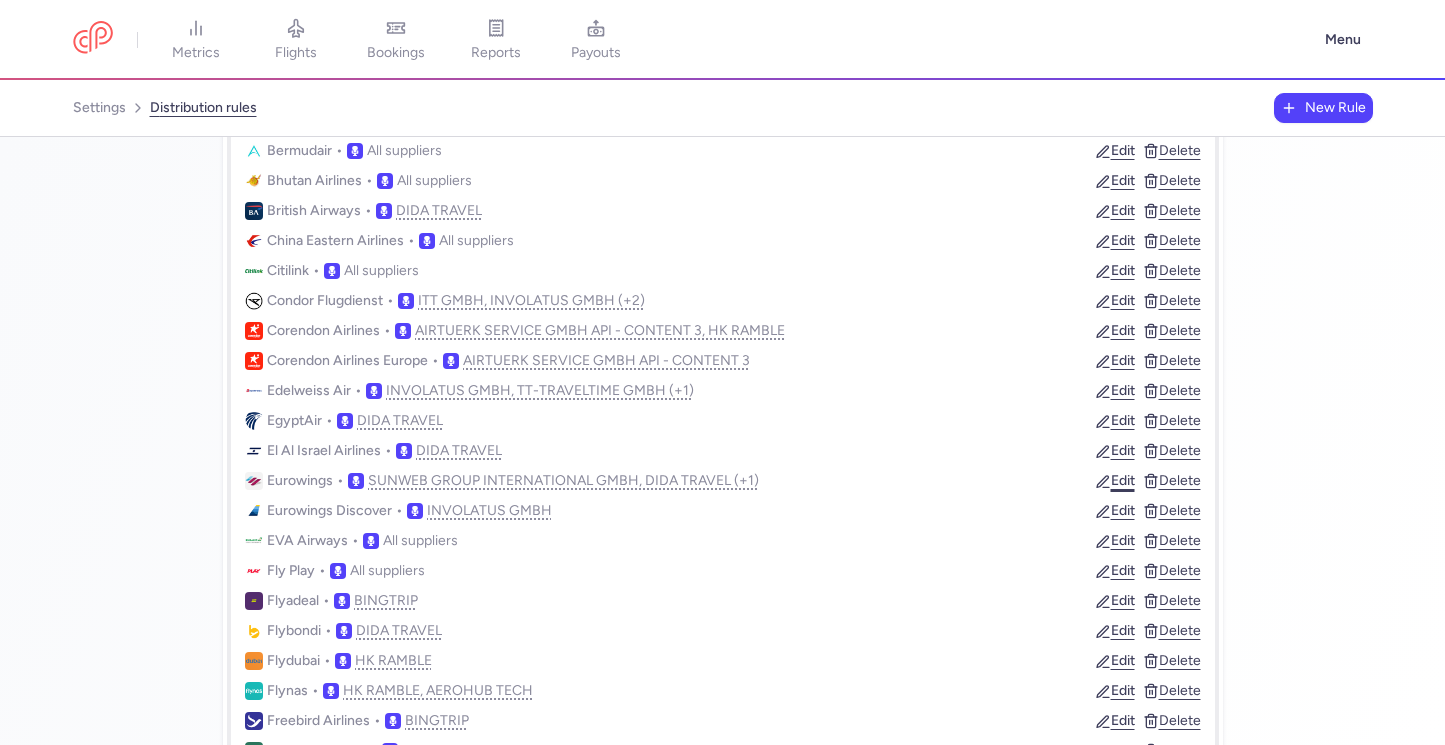 click on "Edit" 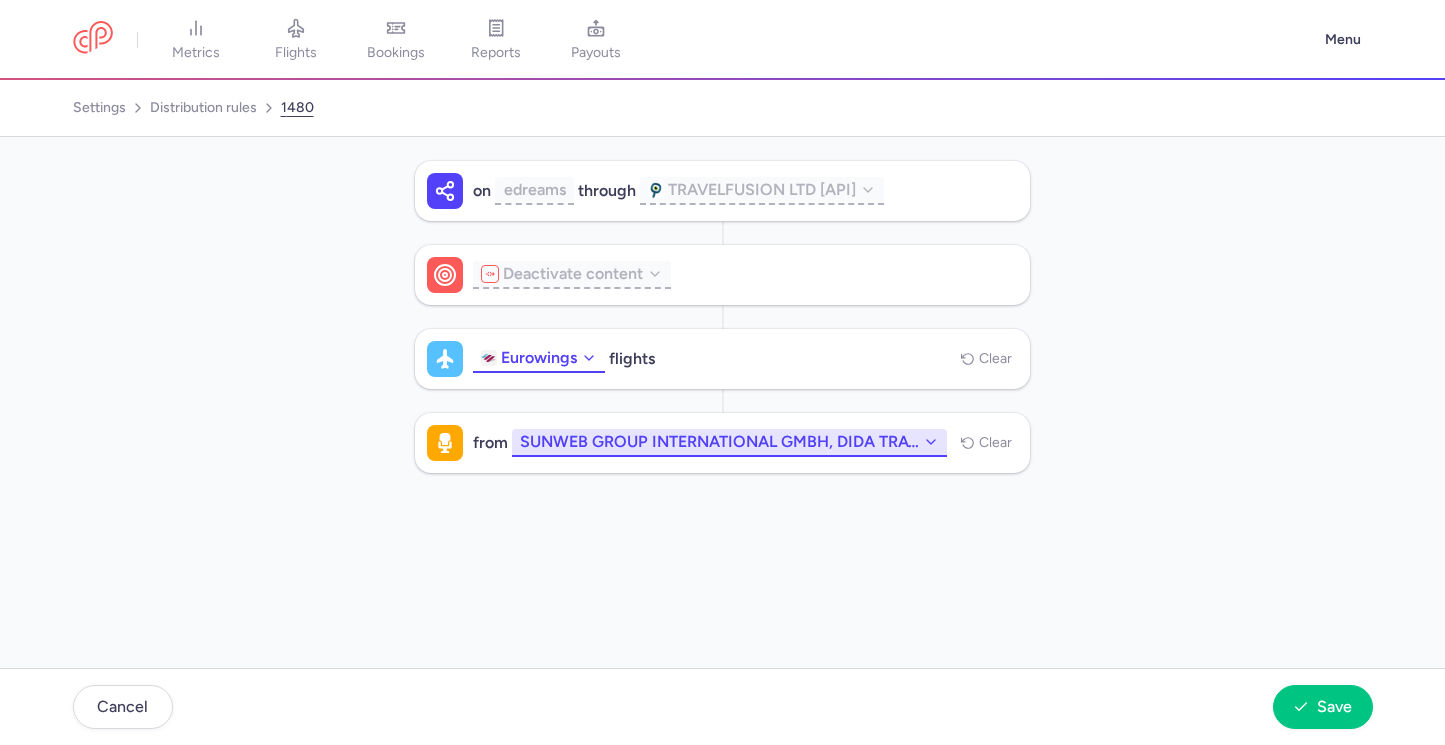 click on "SUNWEB GROUP INTERNATIONAL GMBH, DIDA TRAVEL (+1)" 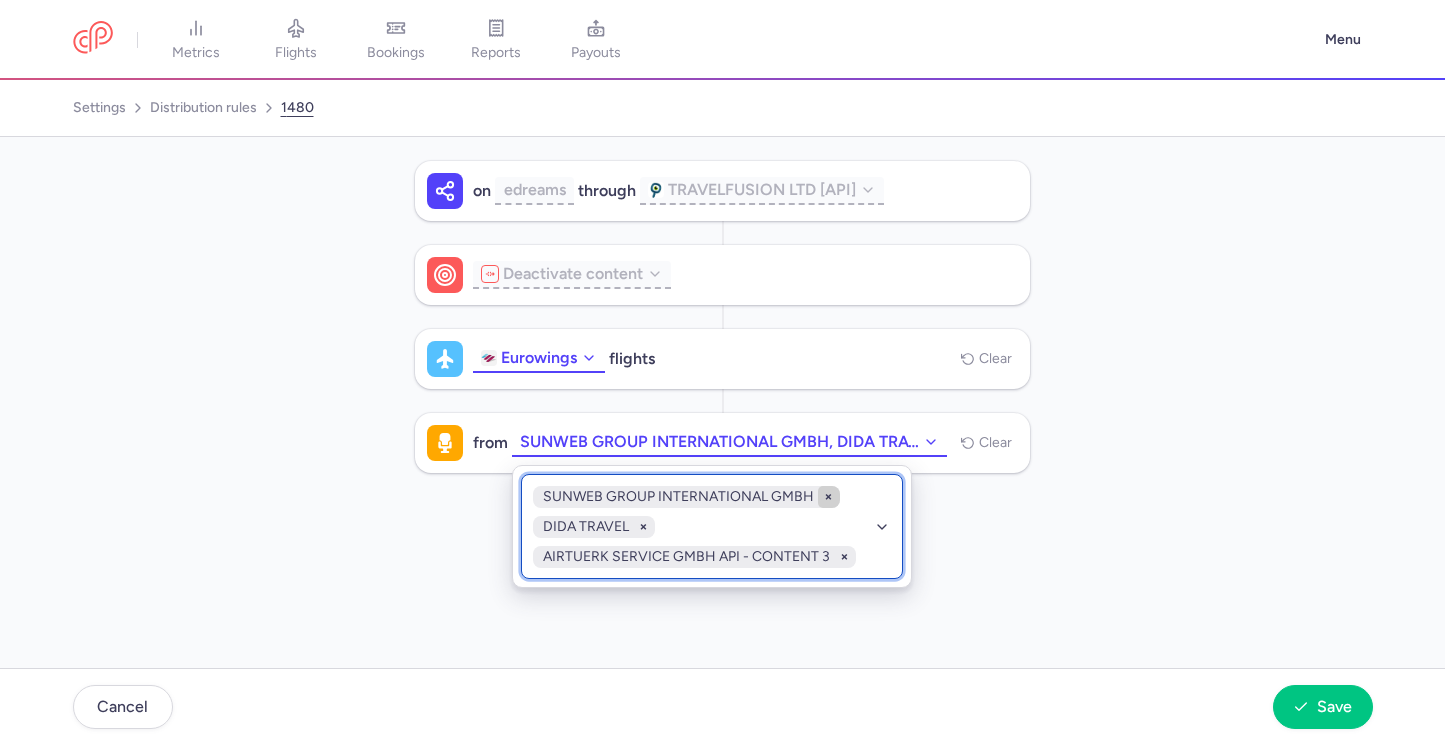 click at bounding box center [829, 497] 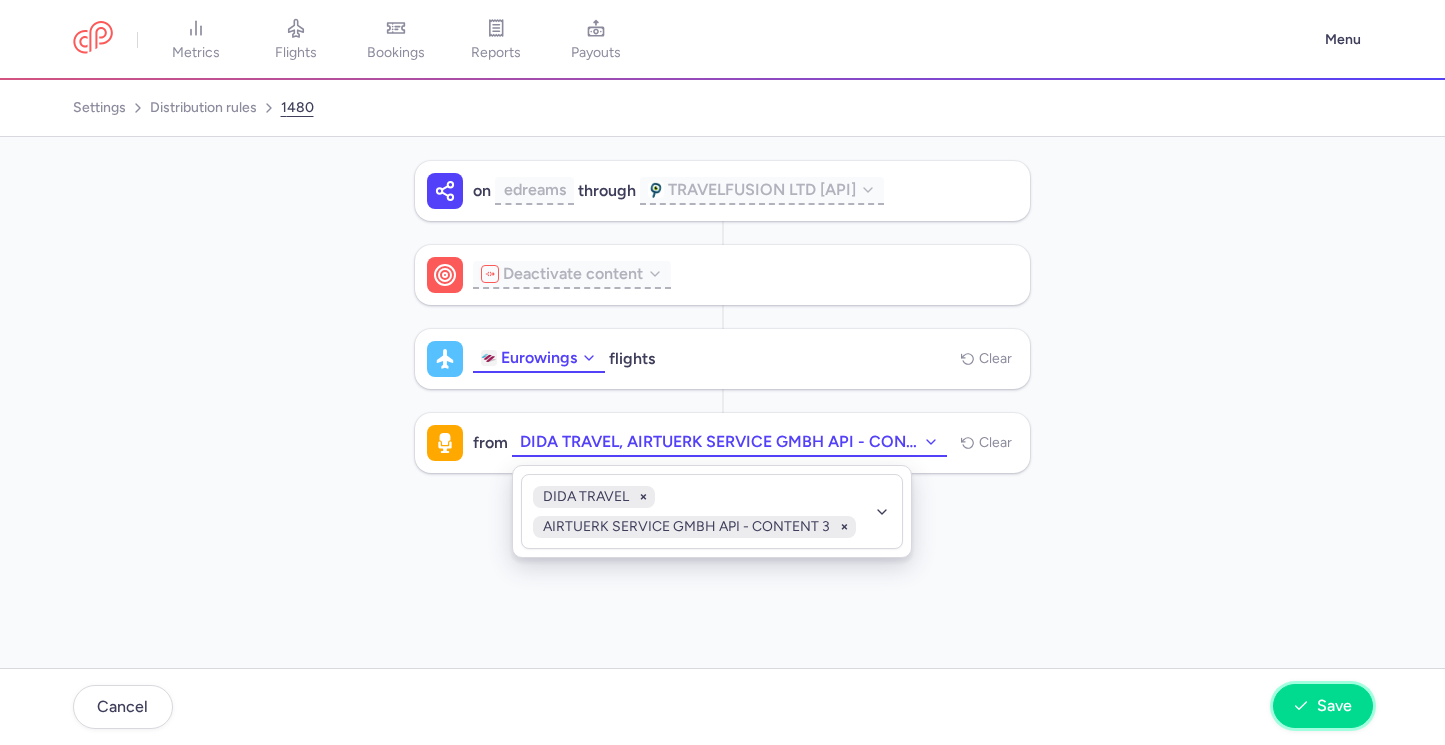 click on "Save" at bounding box center (1334, 706) 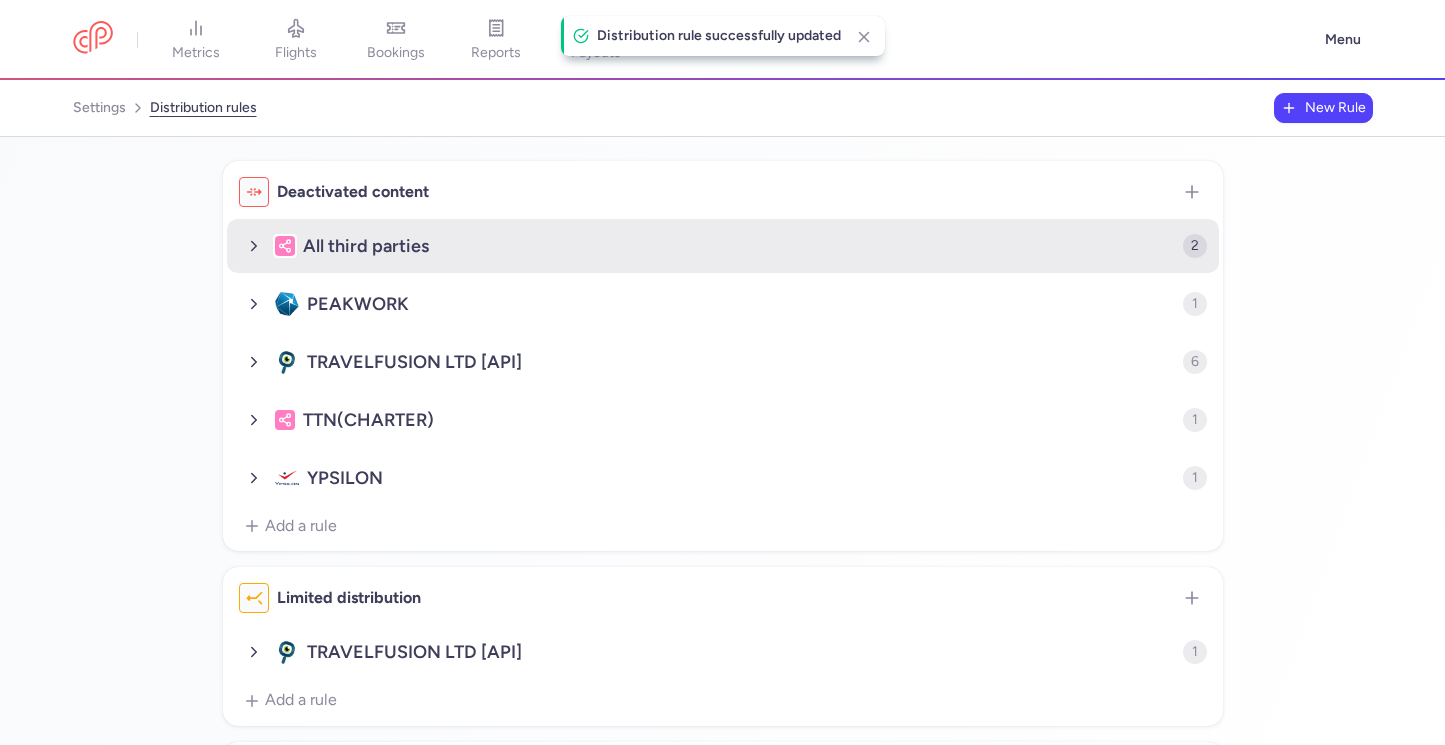scroll, scrollTop: 455, scrollLeft: 0, axis: vertical 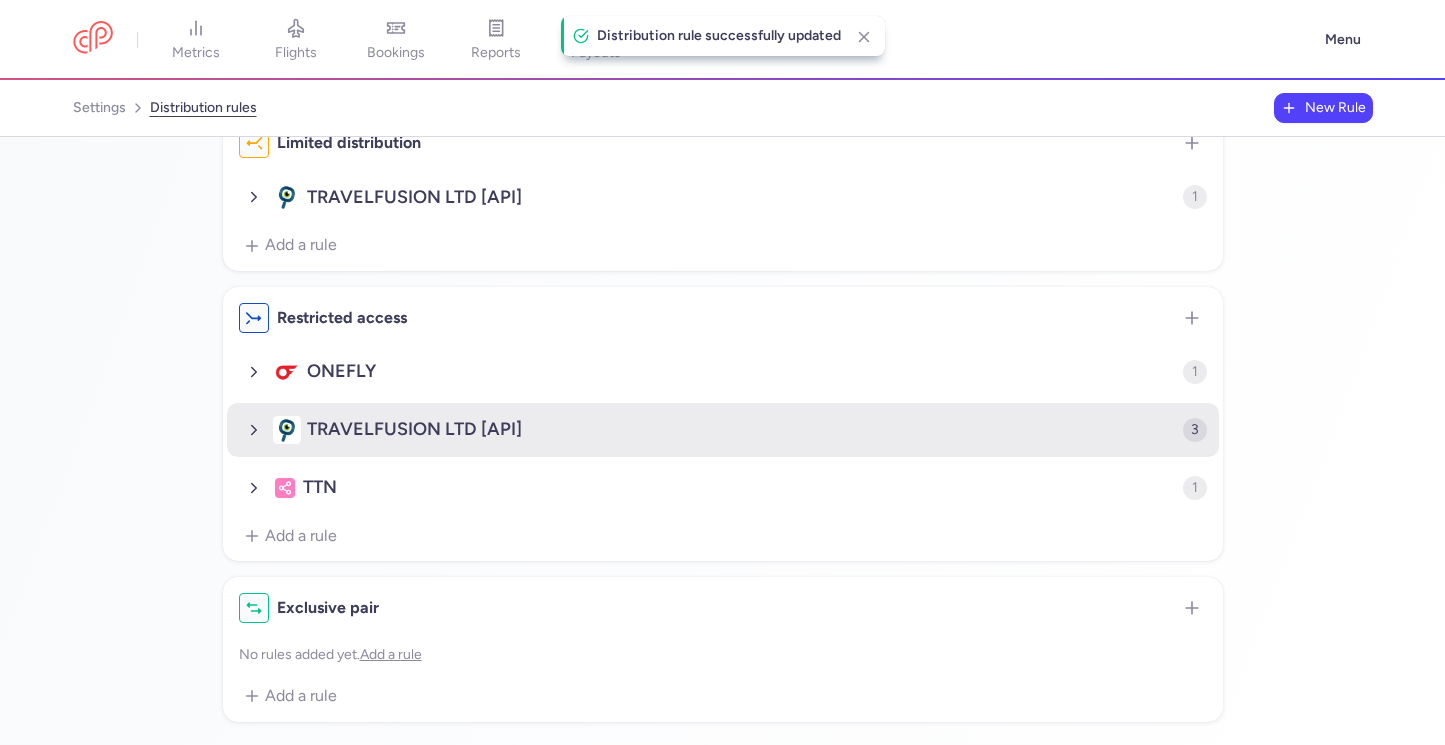 click on "TRAVELFUSION LTD [API]" 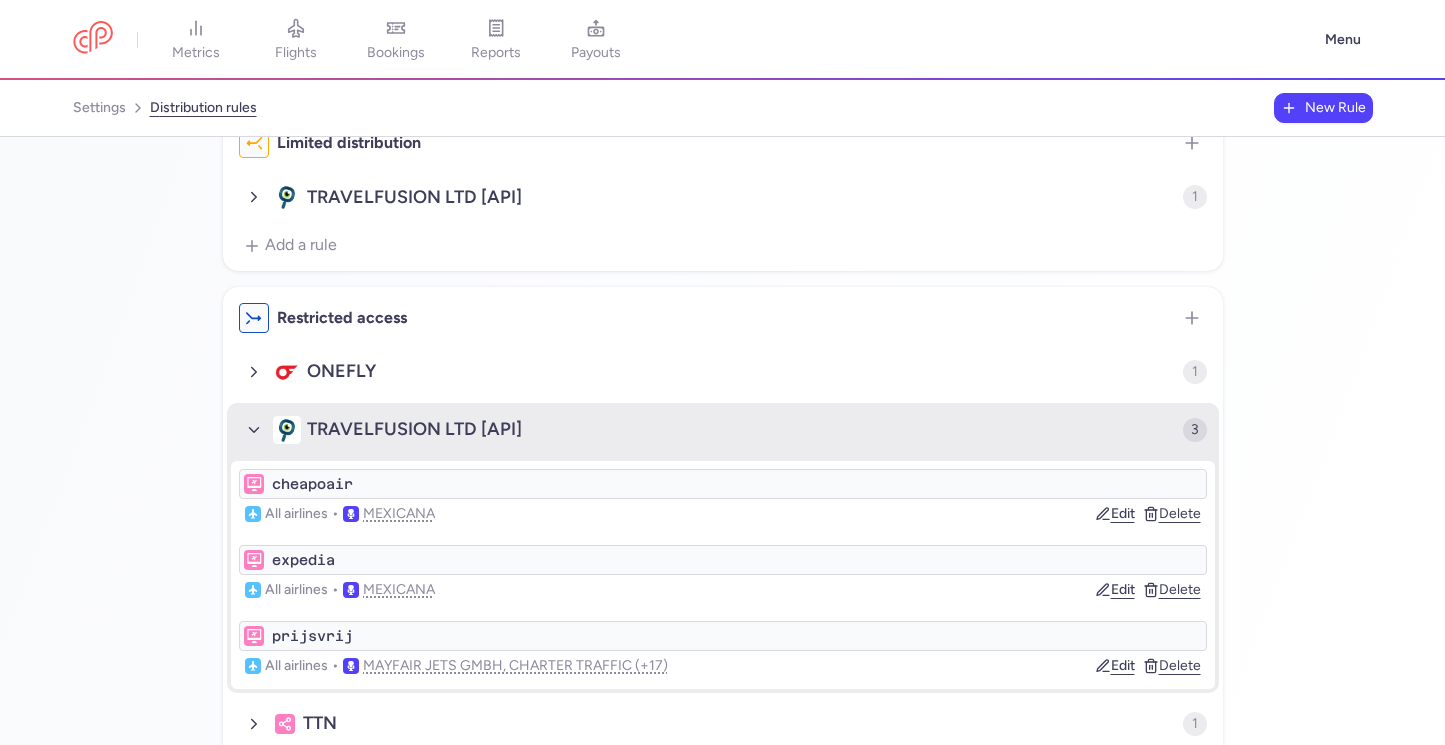 click on "TRAVELFUSION LTD [API]" 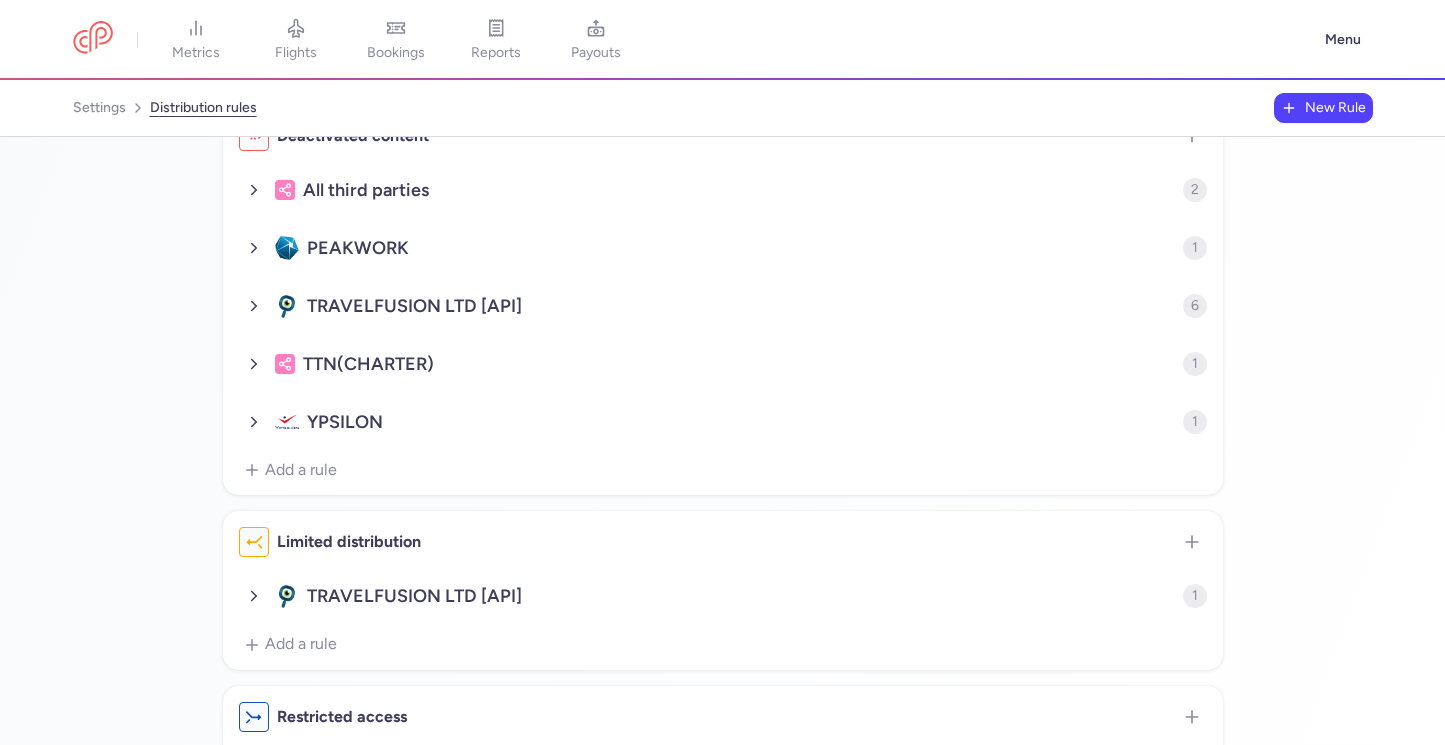 scroll, scrollTop: 55, scrollLeft: 0, axis: vertical 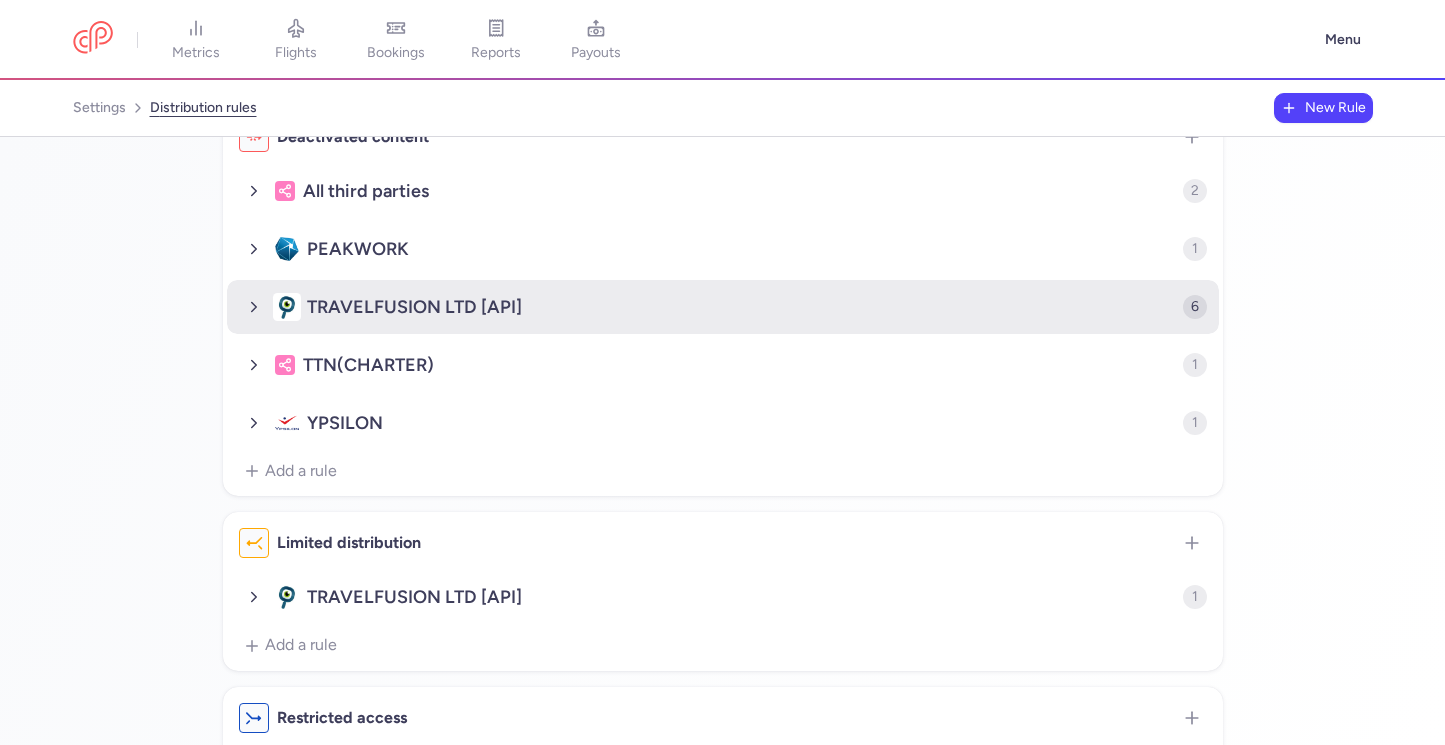 click on "TRAVELFUSION LTD [API] 6" at bounding box center [723, 307] 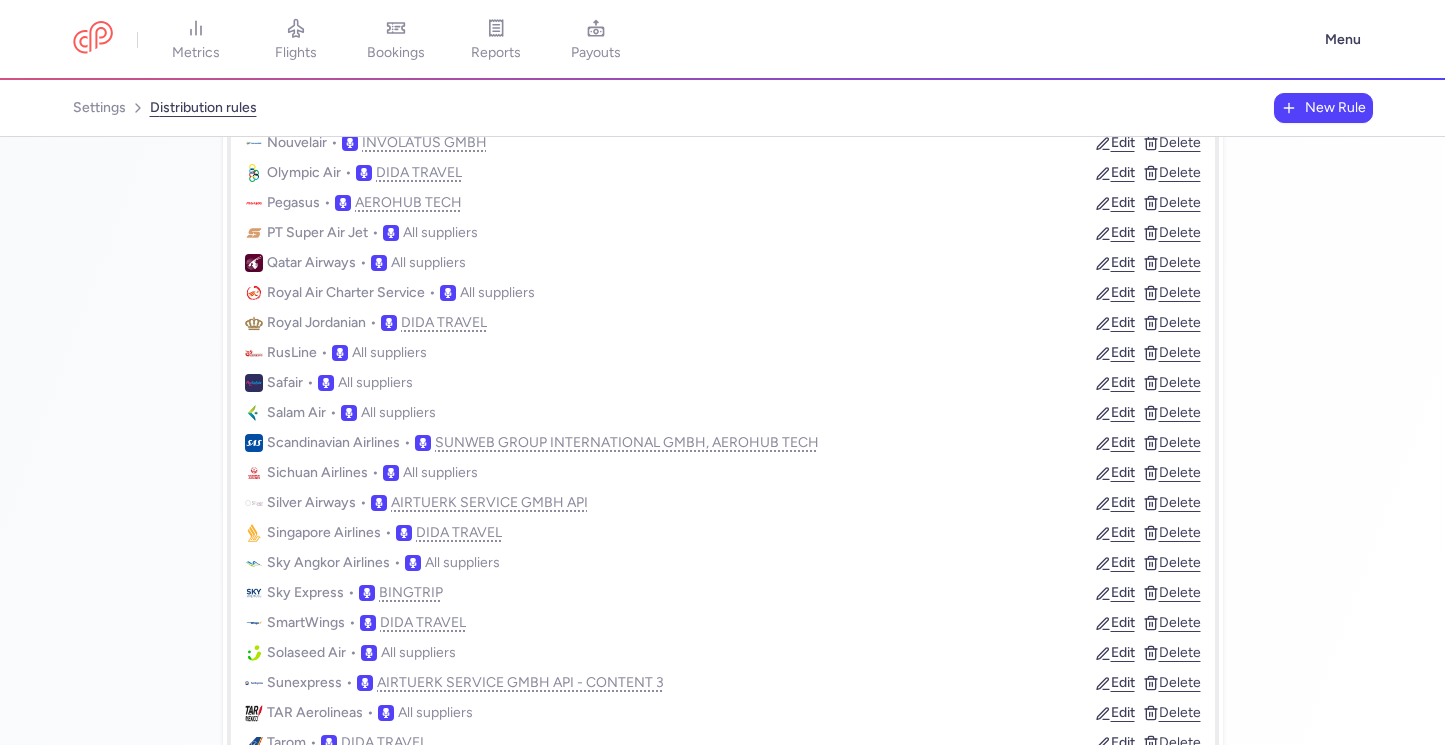 scroll, scrollTop: 2124, scrollLeft: 0, axis: vertical 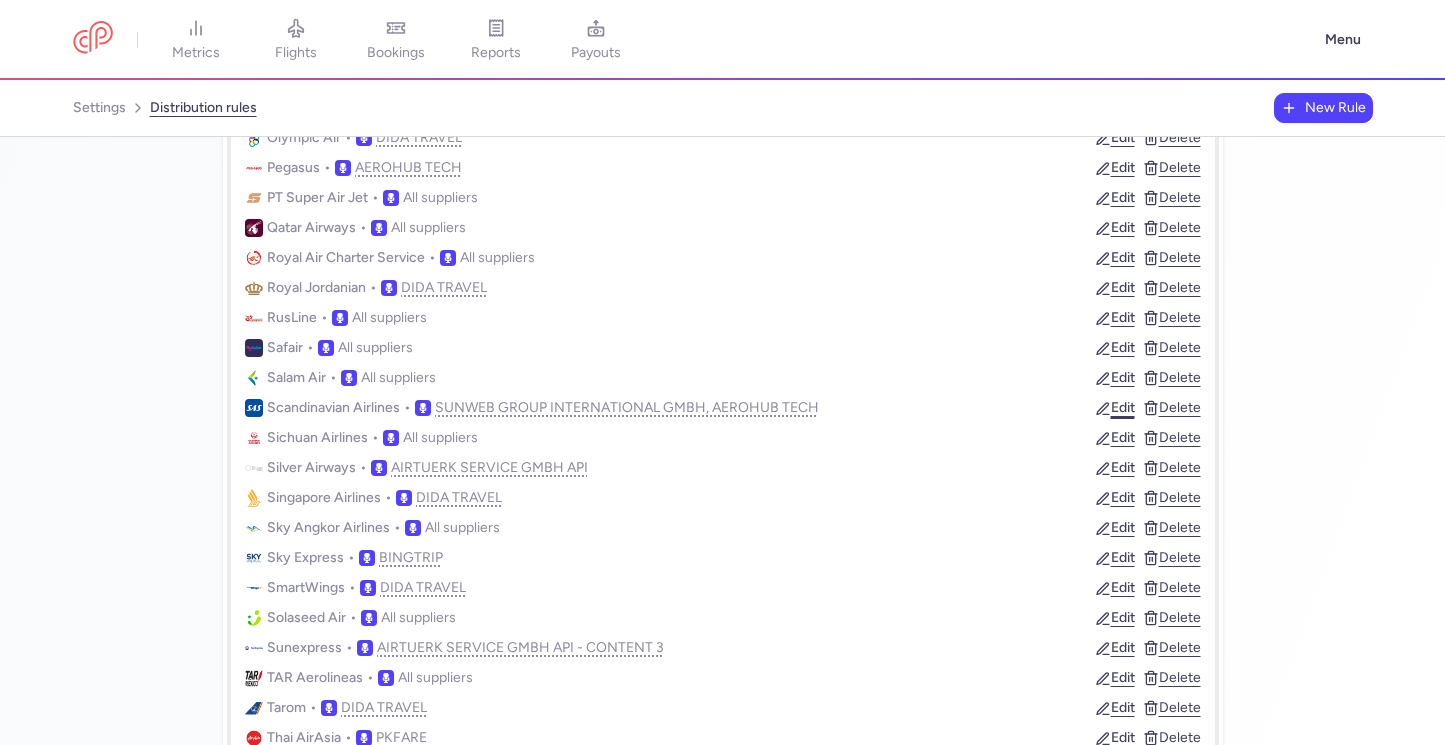 click on "Edit" 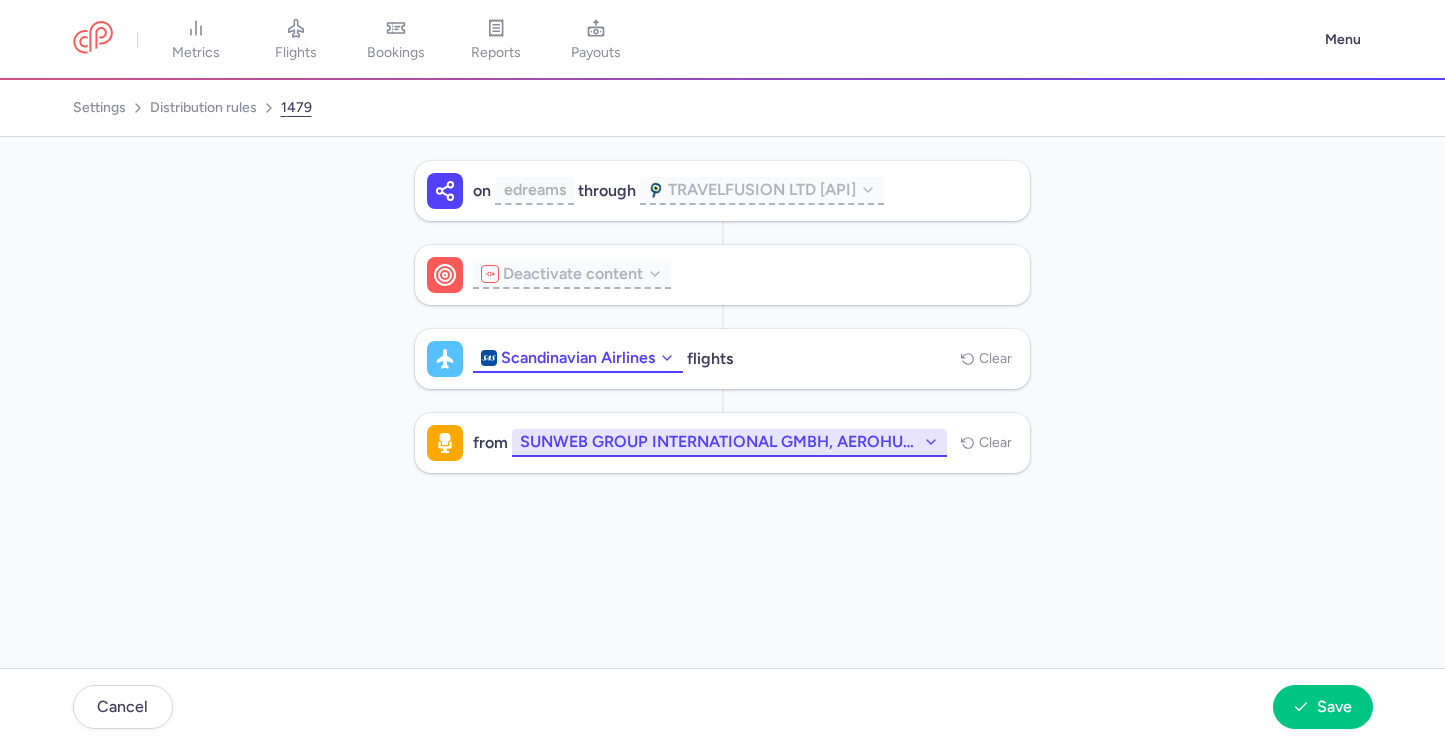 click on "SUNWEB GROUP INTERNATIONAL GMBH, AEROHUB TECH" 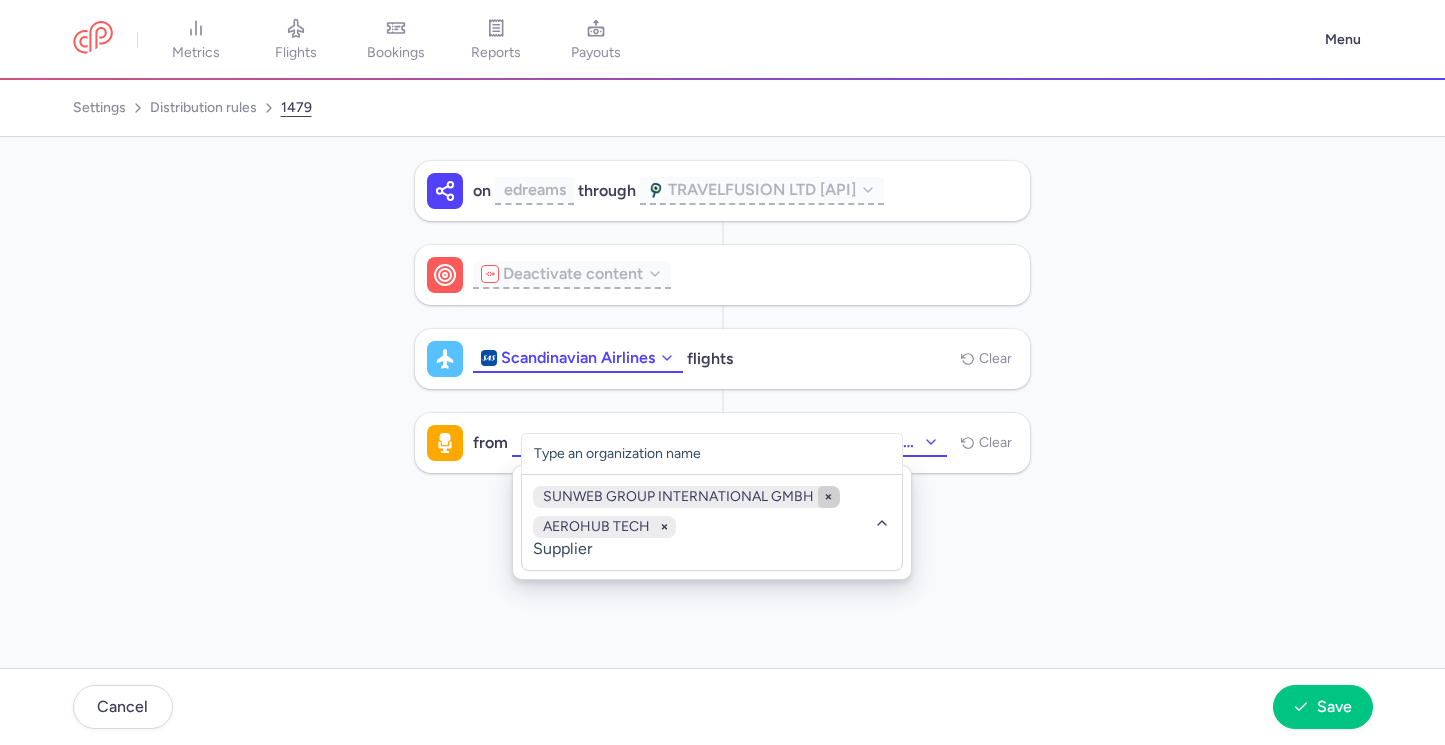 click at bounding box center (829, 497) 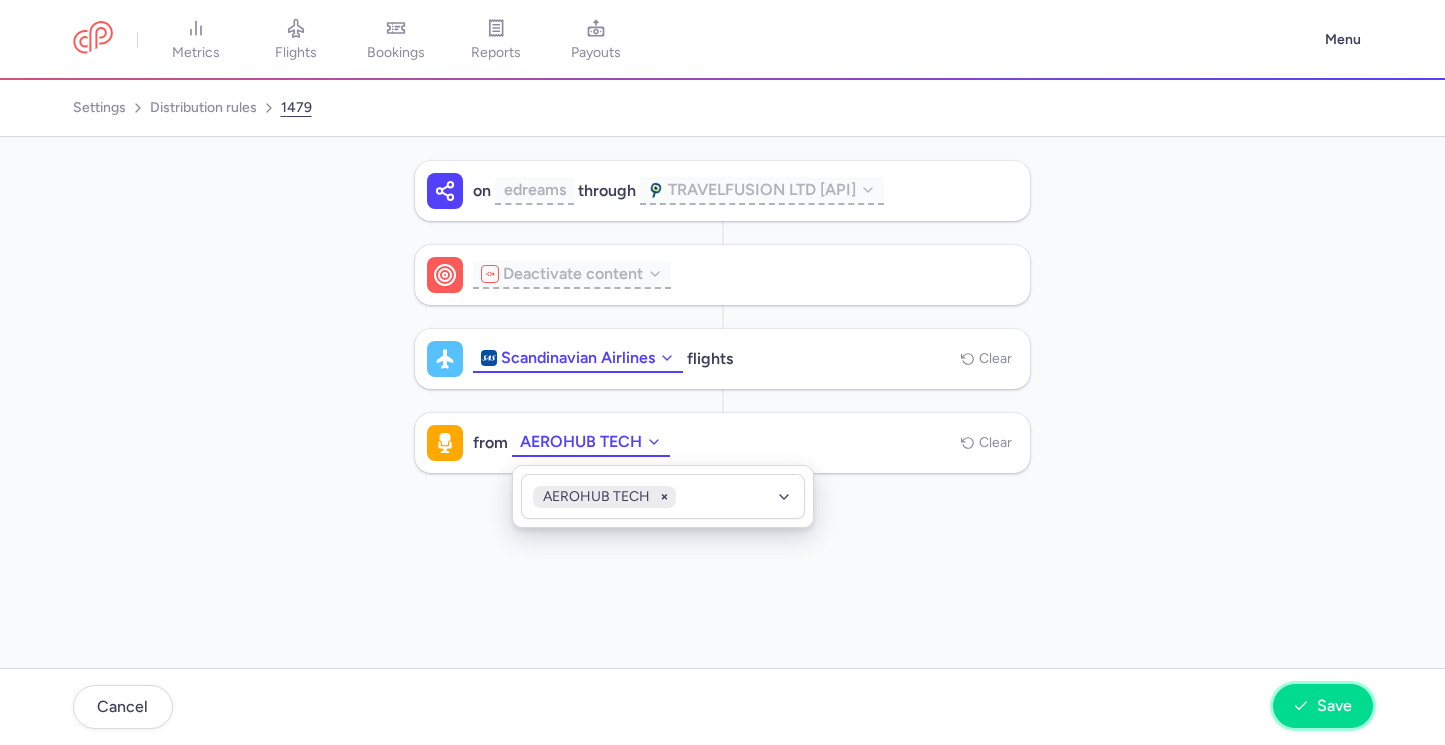 click on "Save" at bounding box center [1322, 706] 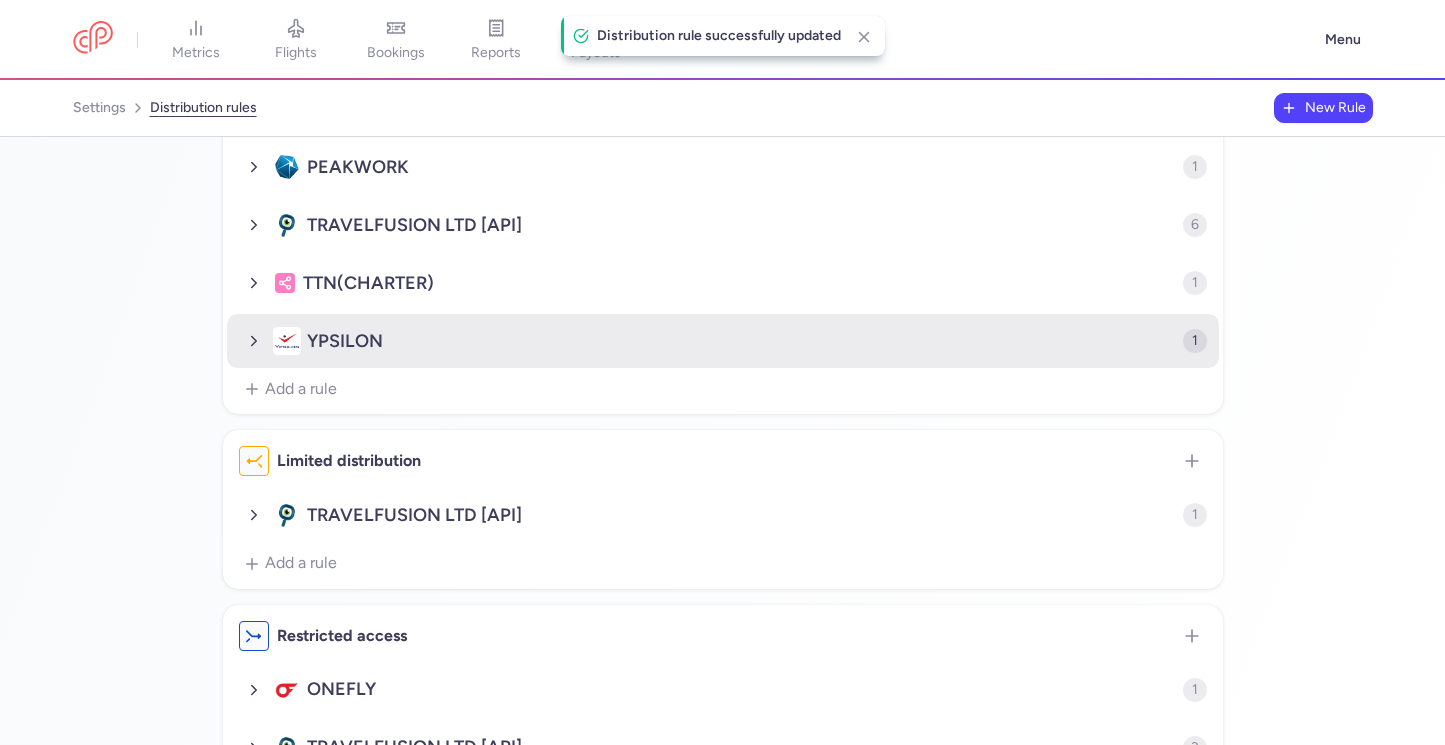 scroll, scrollTop: 455, scrollLeft: 0, axis: vertical 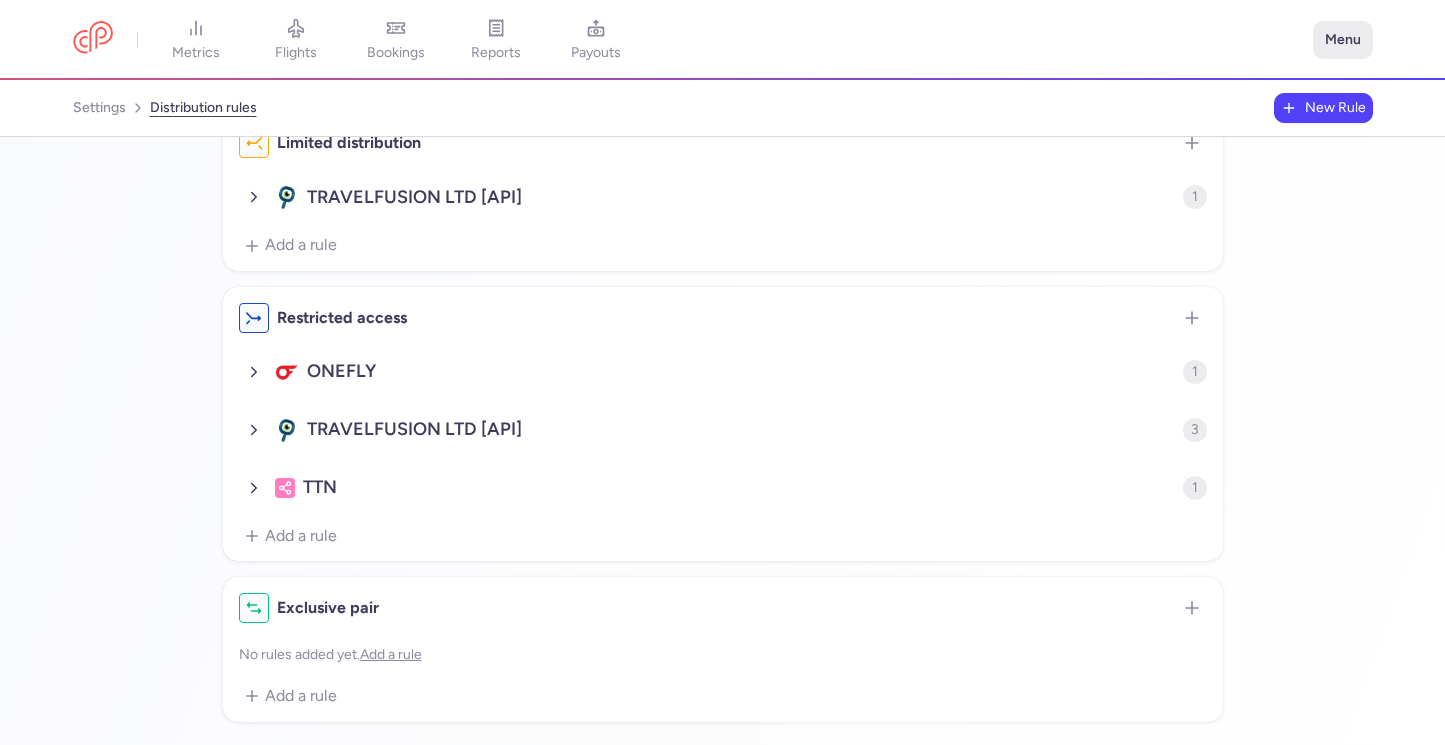 click on "Menu" 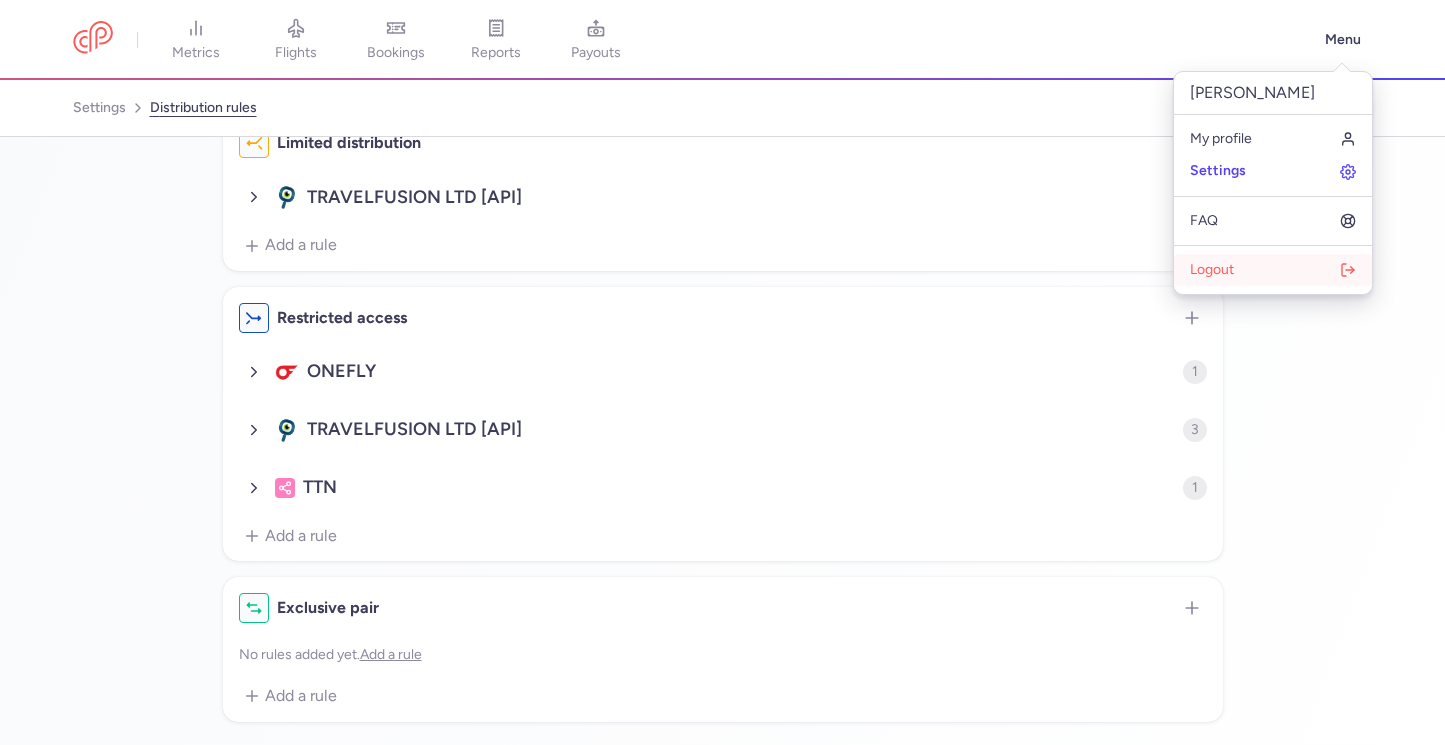 click on "Logout" at bounding box center (1273, 270) 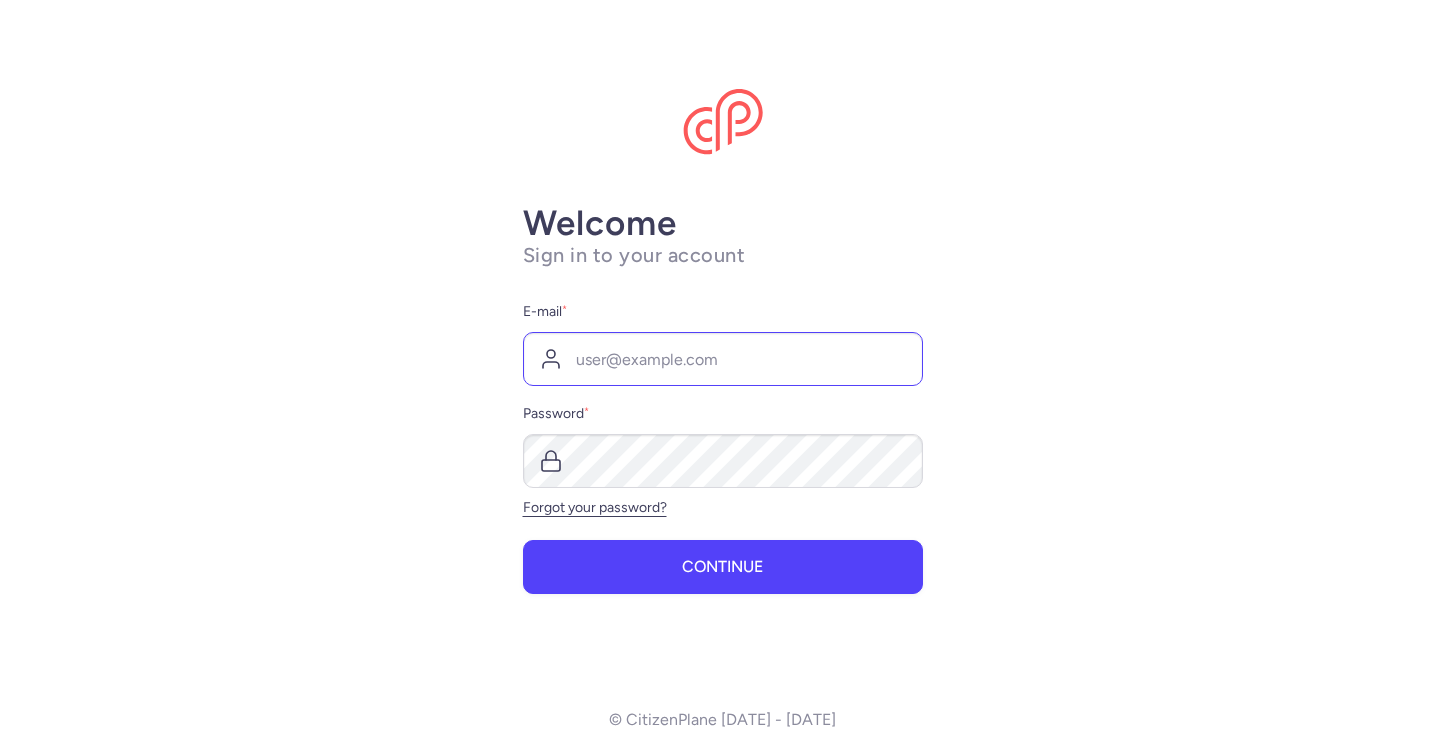 scroll, scrollTop: 0, scrollLeft: 0, axis: both 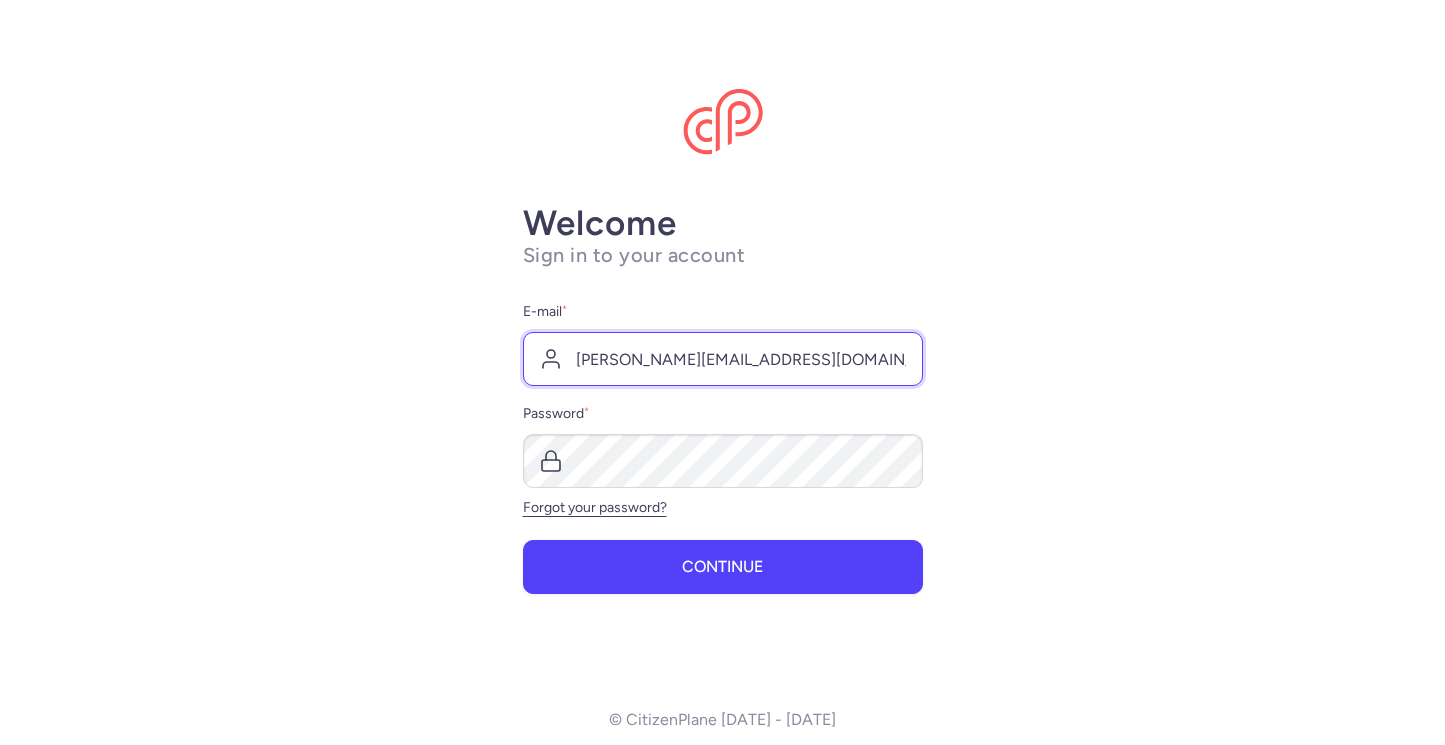 click on "paul@citizenplane.com" at bounding box center (723, 359) 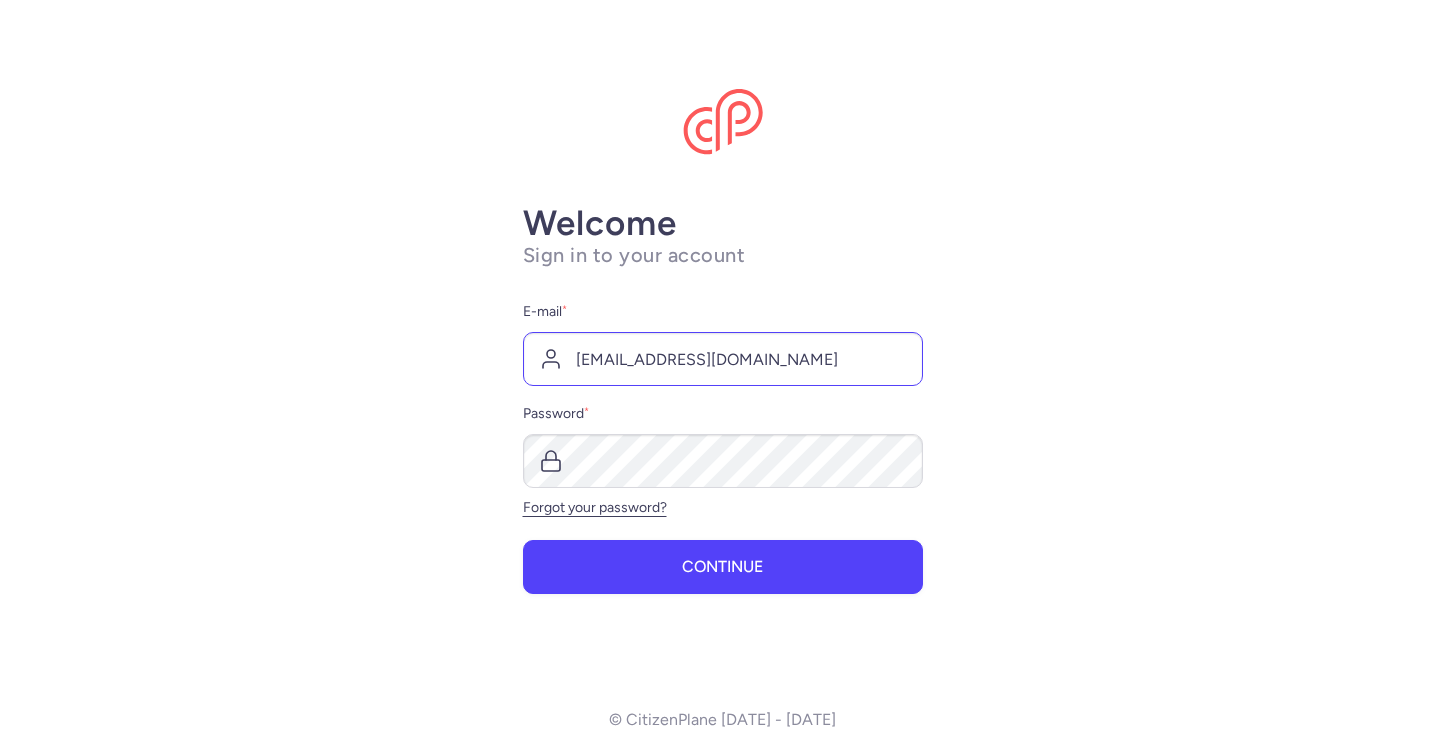click on "demo@citizenplane.com" at bounding box center [723, 359] 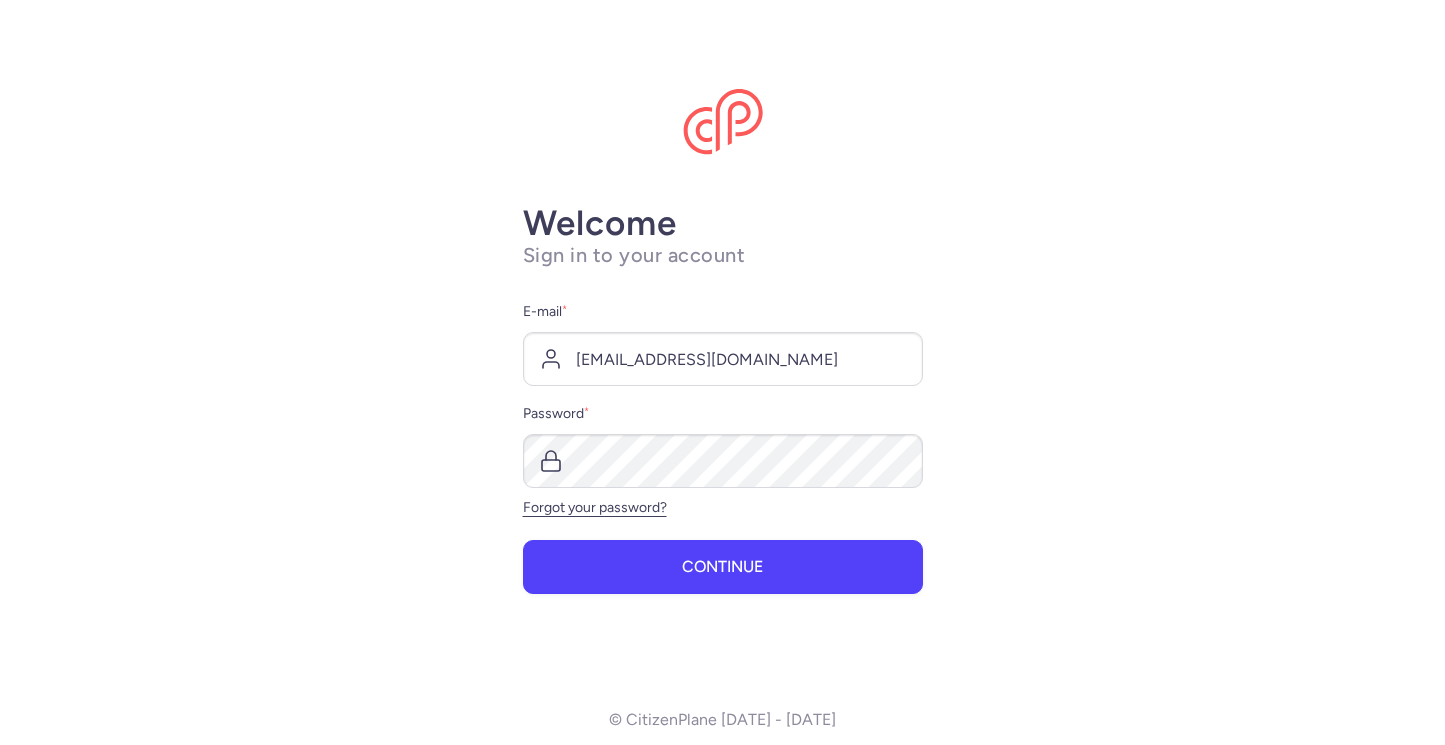 click on "Welcome Sign in to your account E-mail  * demo@citizenplane.com Password  * Forgot your password?  Continue  © CitizenPlane 2017 - 2025" at bounding box center (722, 372) 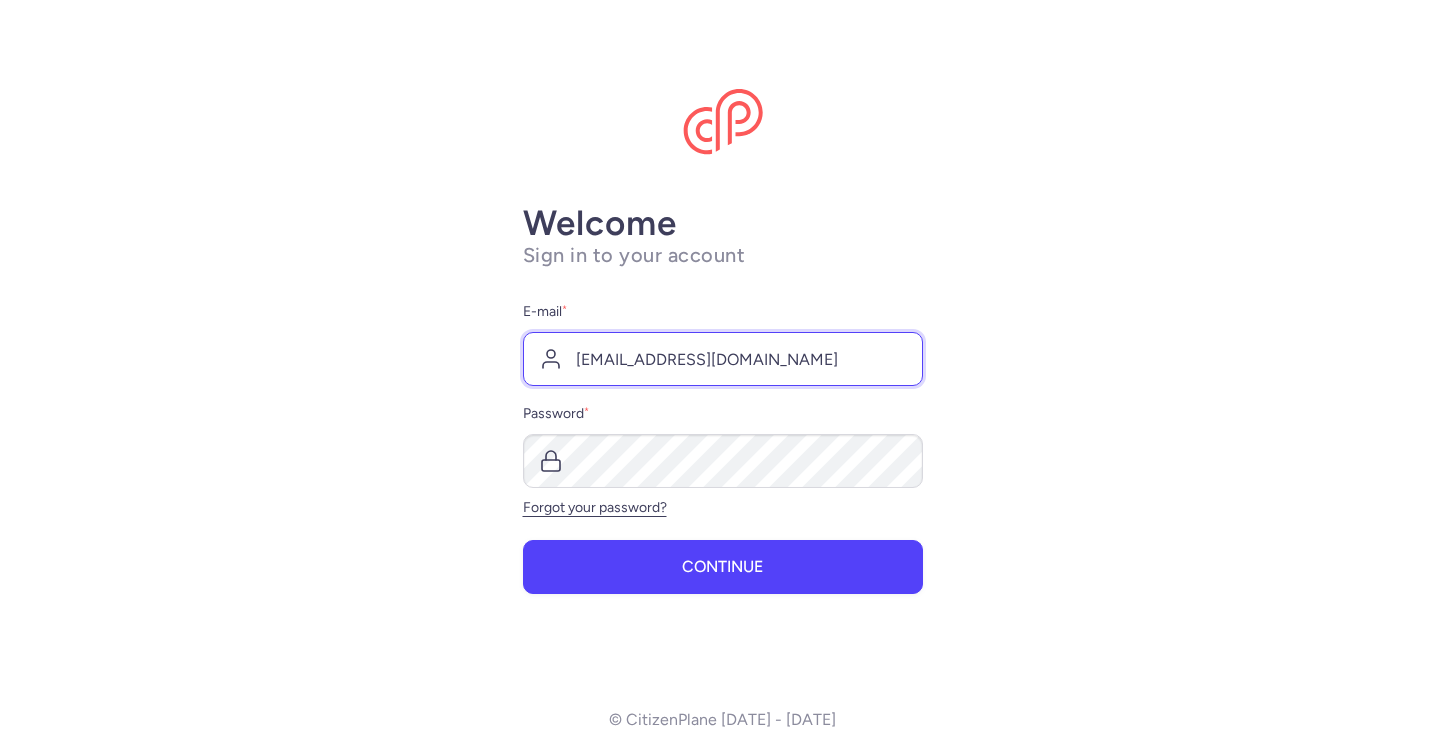 click on "demo@citizenplane.com" at bounding box center [723, 359] 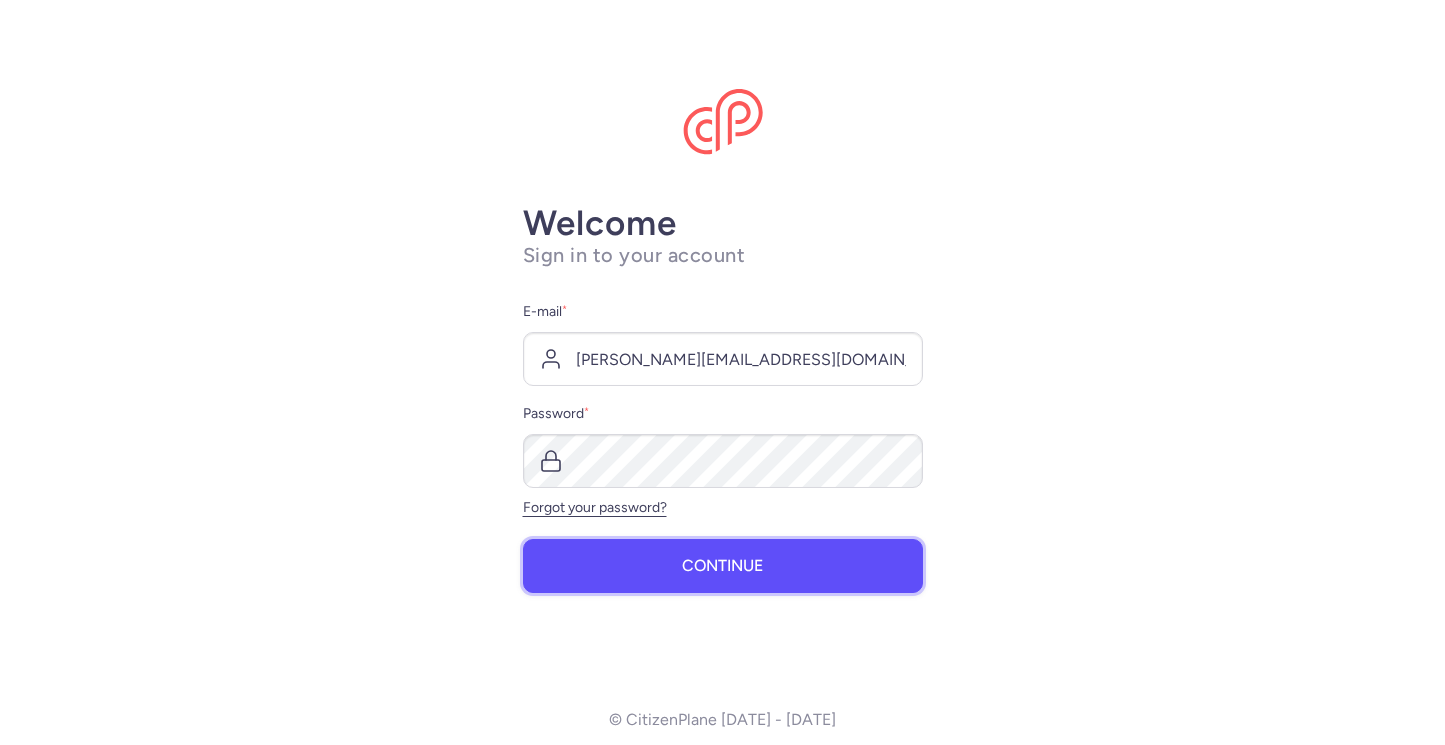 click on "Continue" at bounding box center [723, 566] 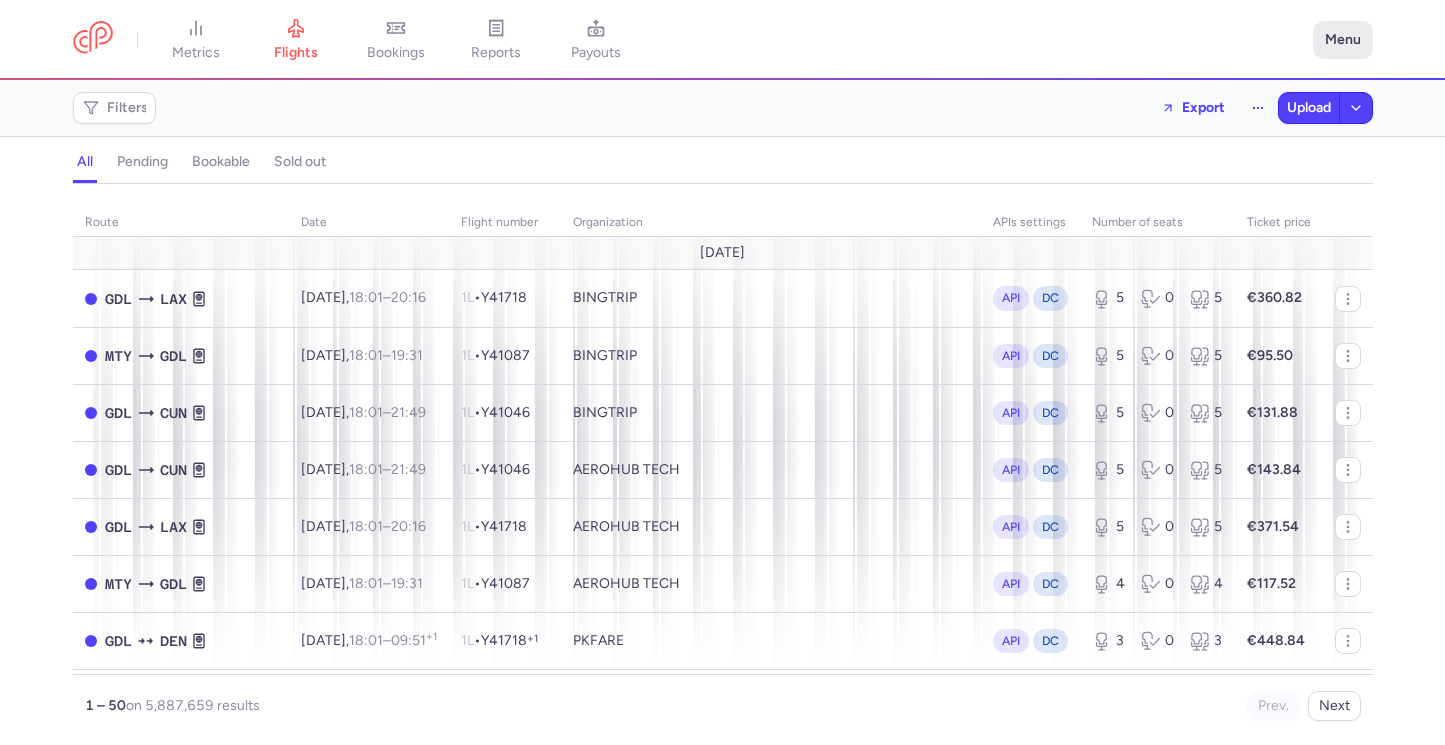 click on "Menu" 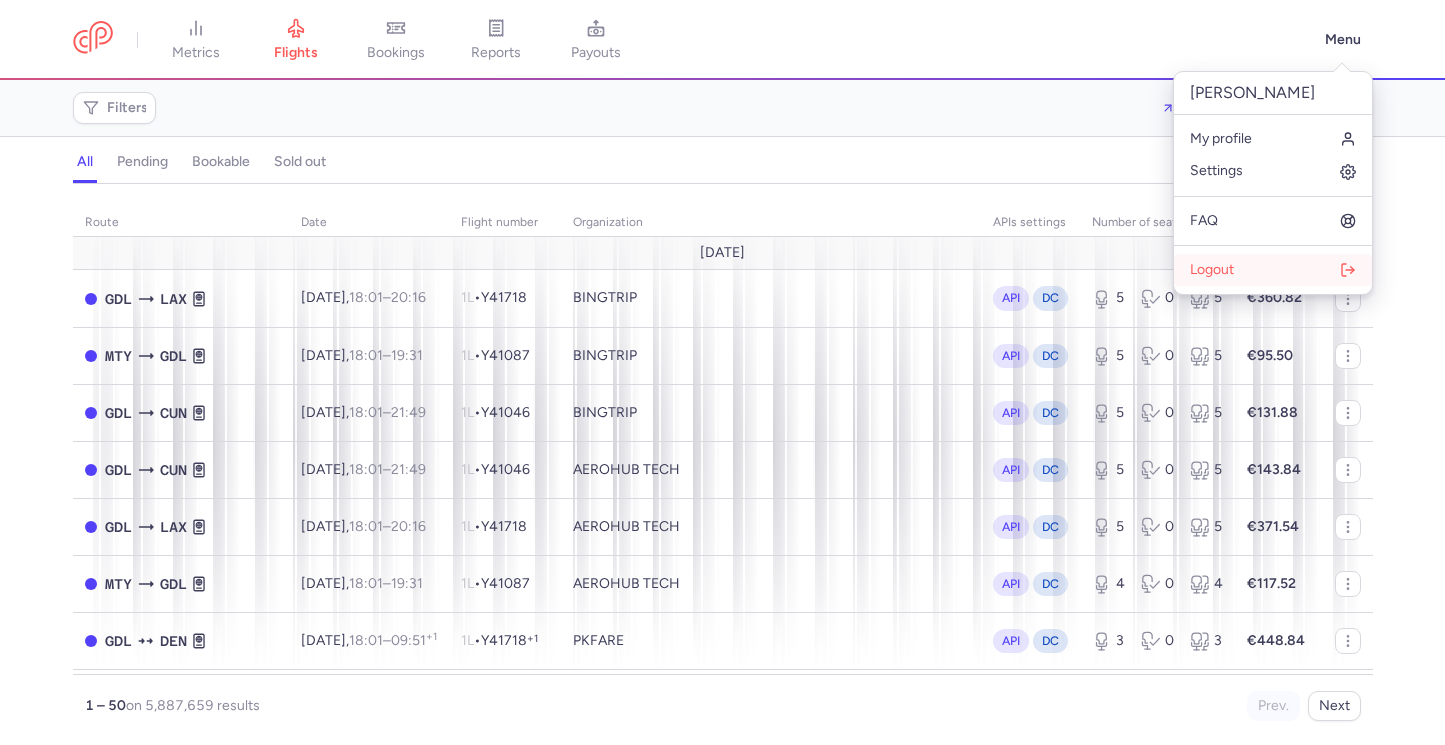 click on "Logout" at bounding box center (1273, 270) 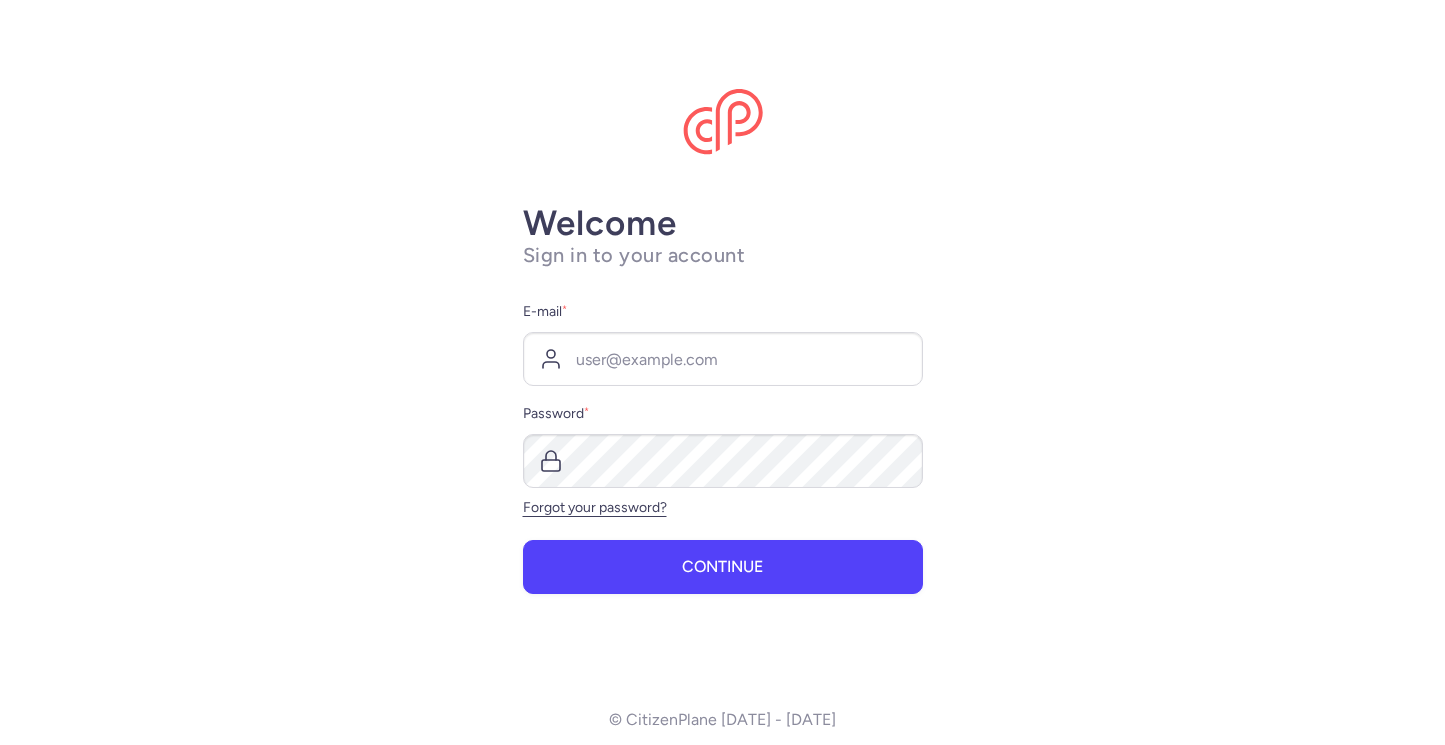 scroll, scrollTop: 0, scrollLeft: 0, axis: both 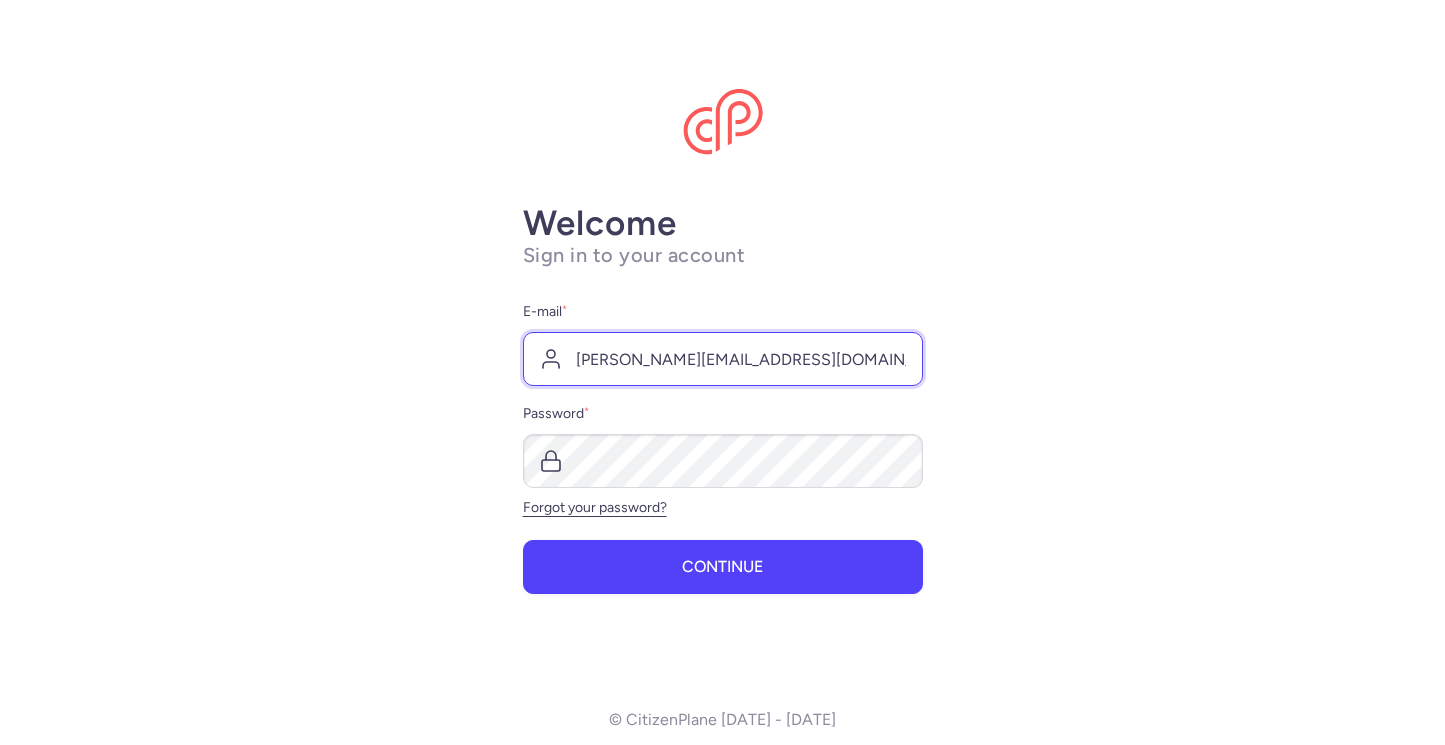 click on "paul@citizenplane.com" at bounding box center (723, 359) 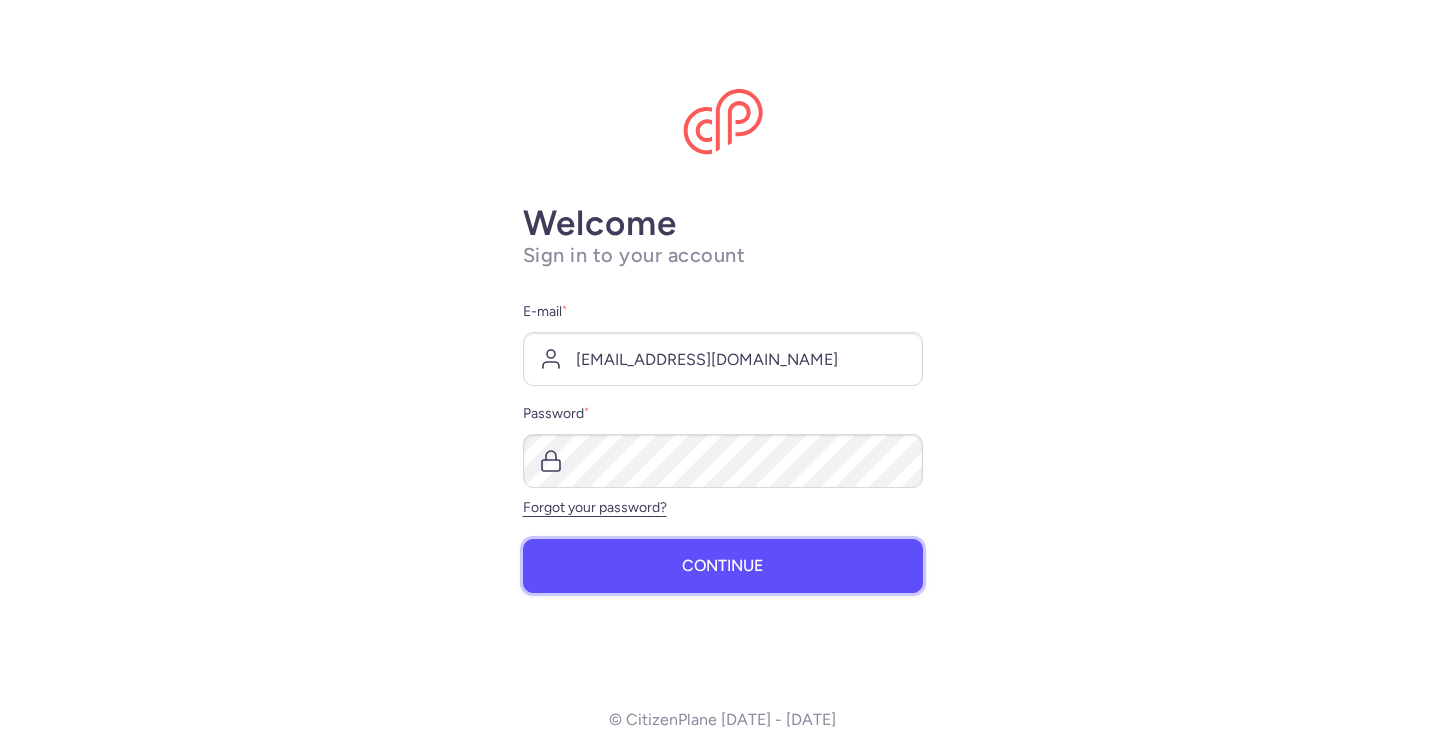click on "Continue" at bounding box center (723, 566) 